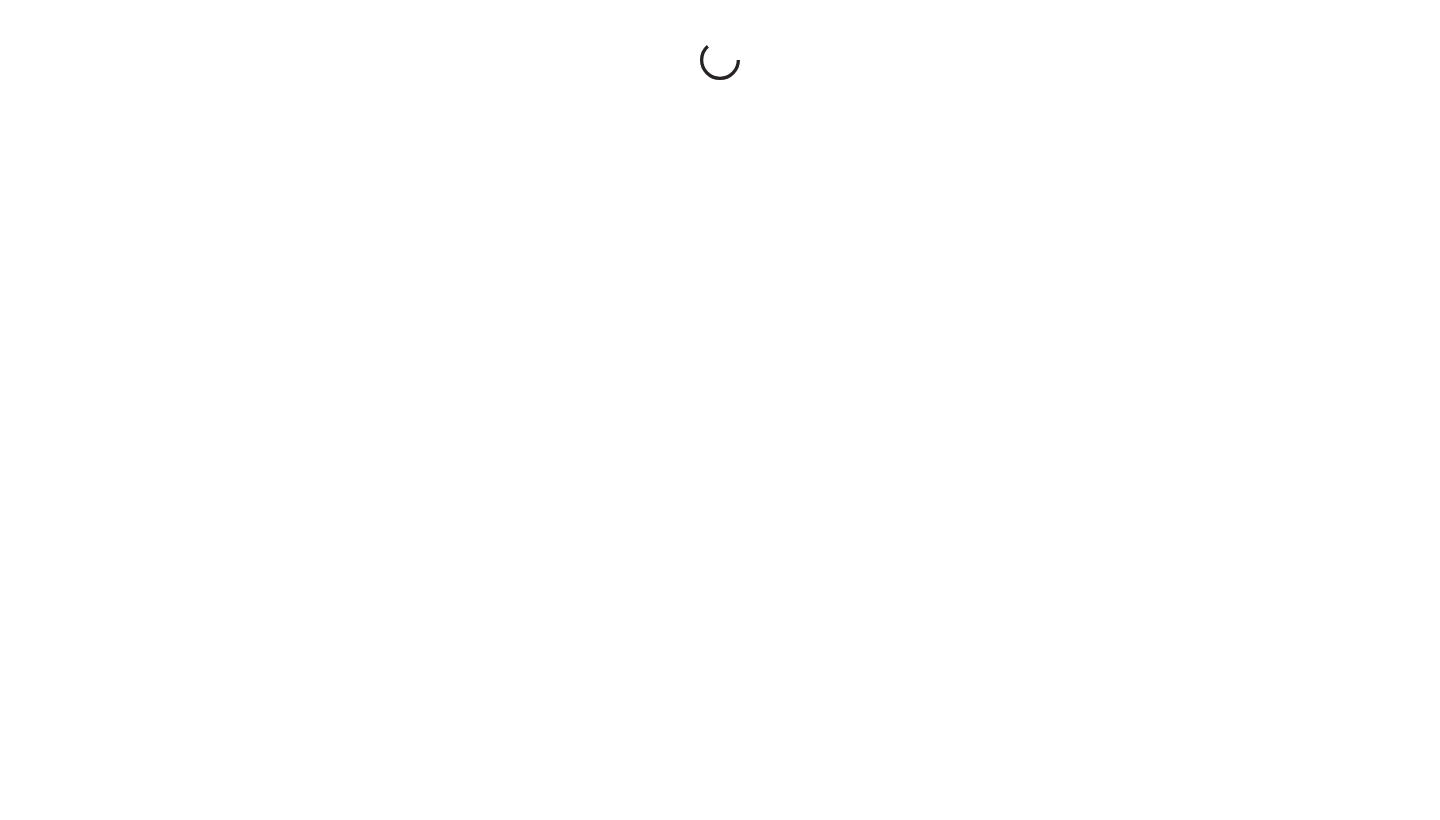 scroll, scrollTop: 0, scrollLeft: 0, axis: both 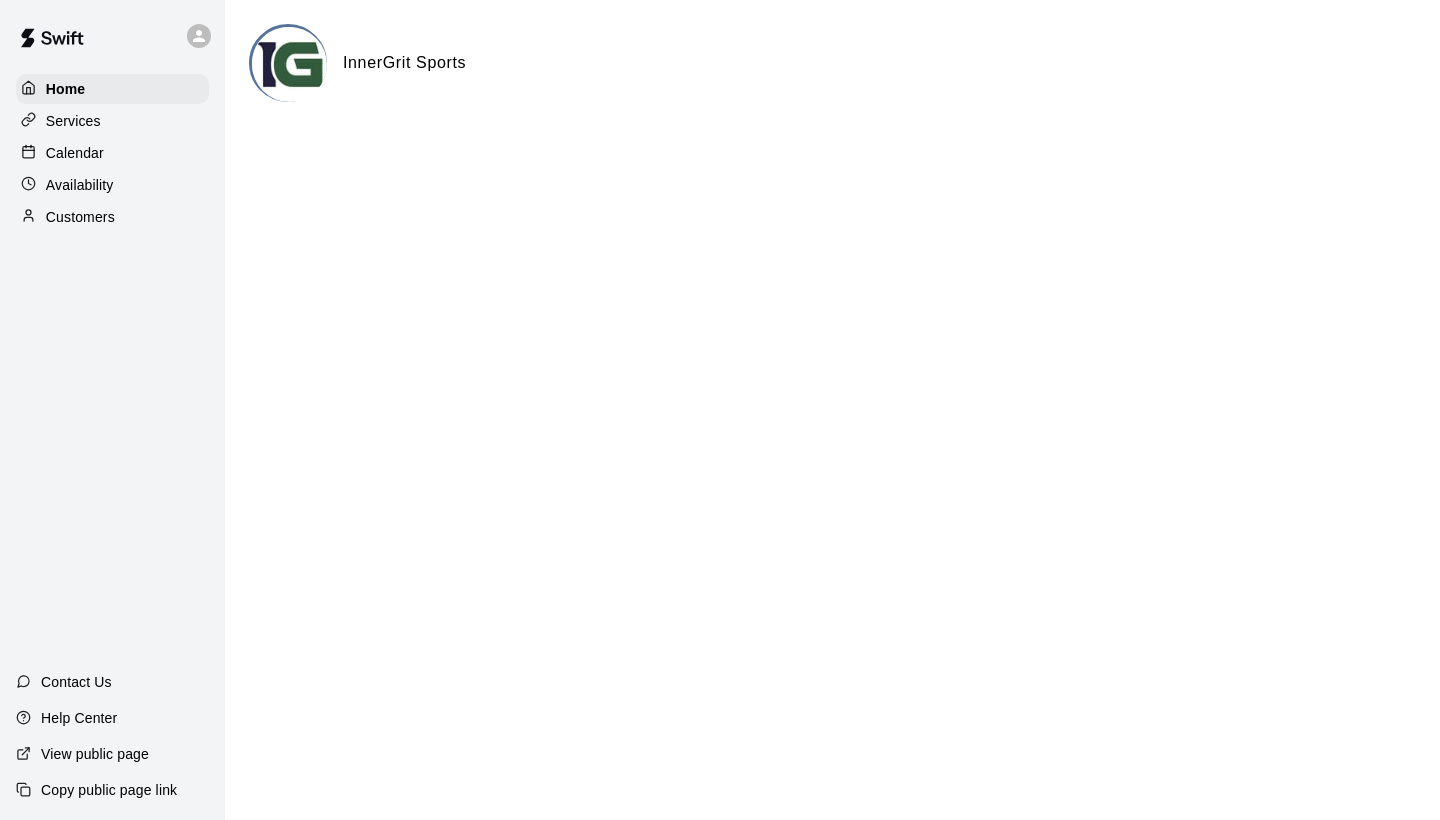click on "Calendar" at bounding box center [112, 153] 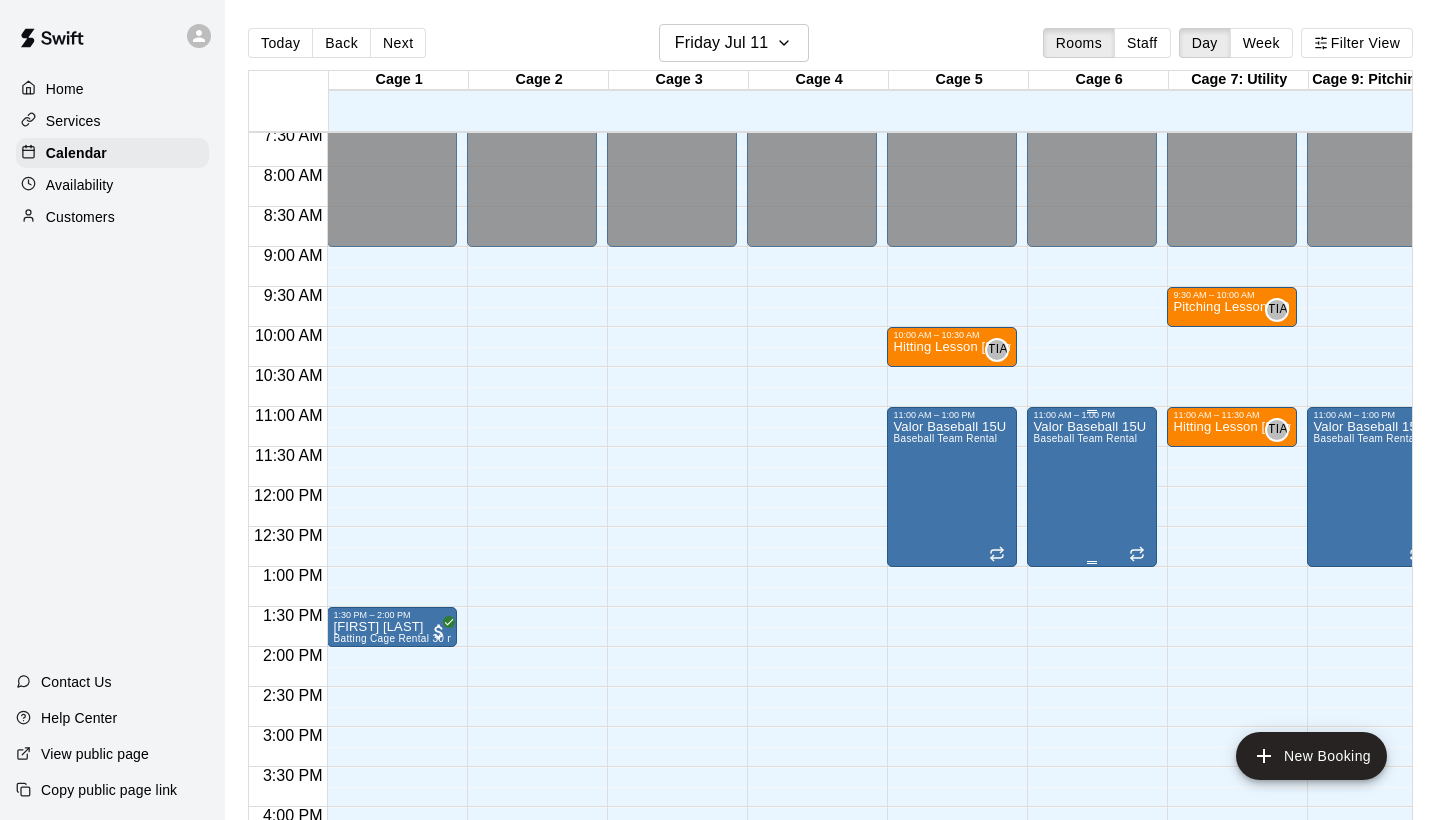 scroll, scrollTop: 606, scrollLeft: 220, axis: both 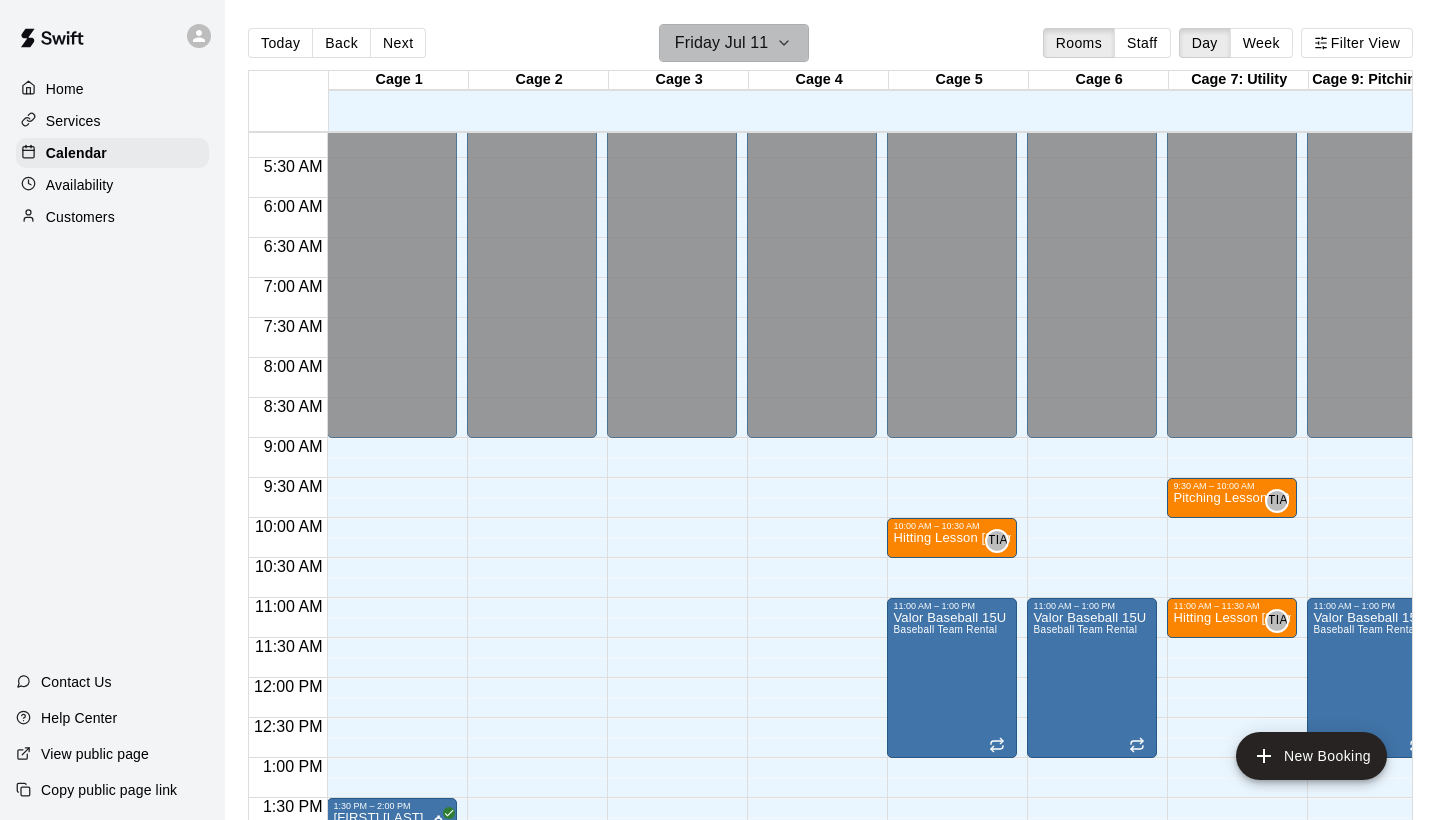 click on "Friday Jul 11" at bounding box center [722, 43] 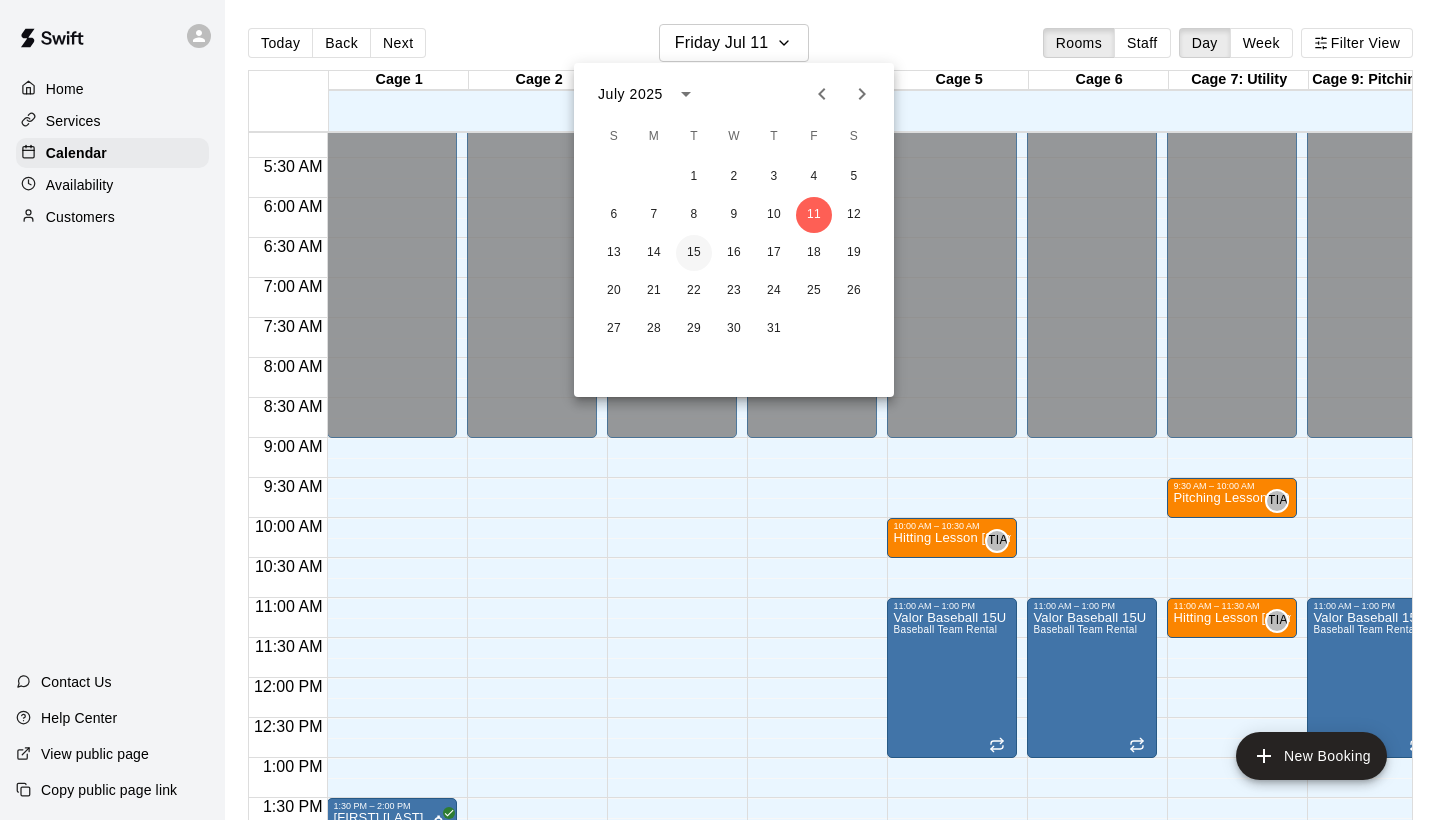 click on "15" at bounding box center [694, 253] 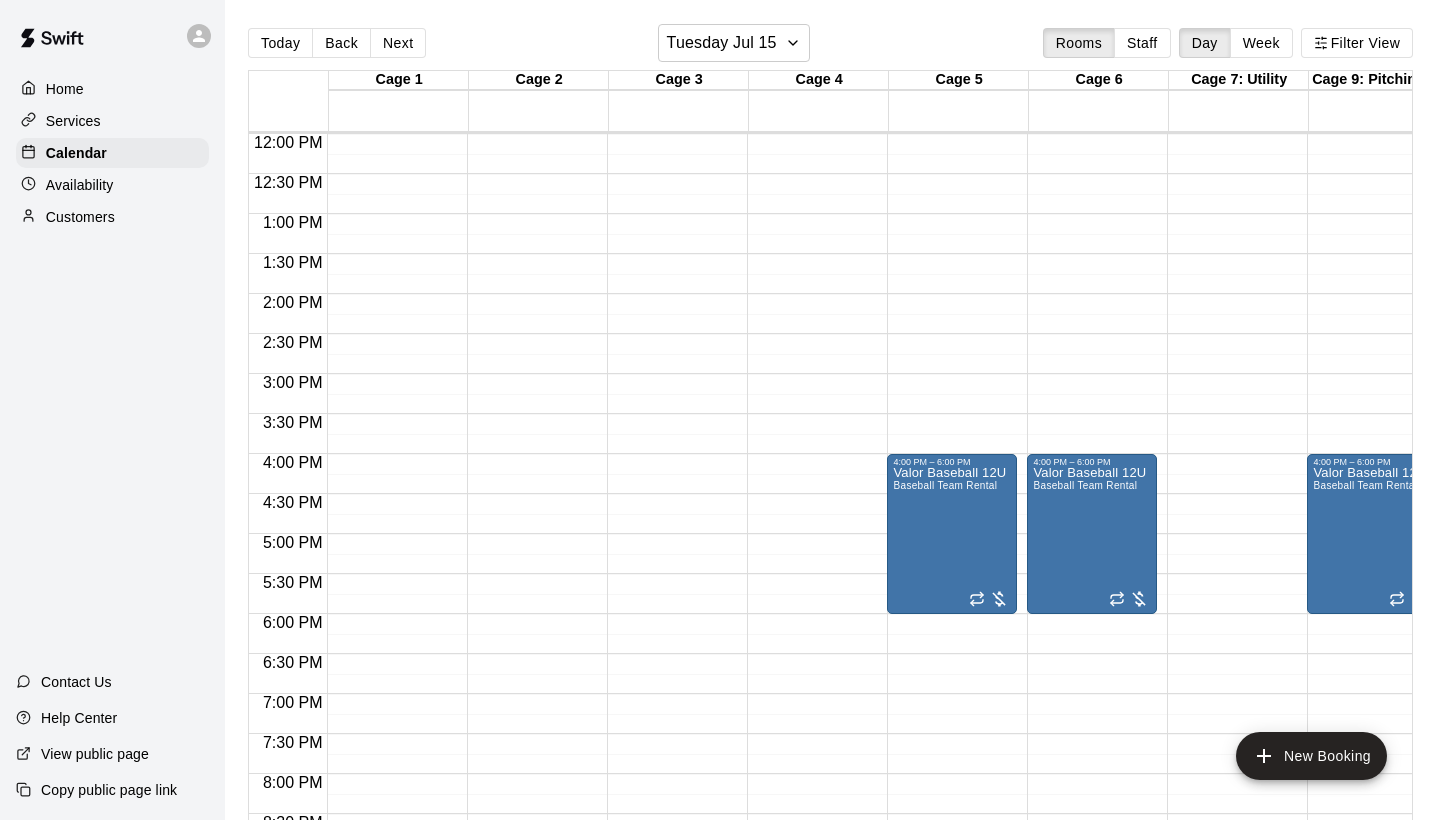 scroll, scrollTop: 959, scrollLeft: 407, axis: both 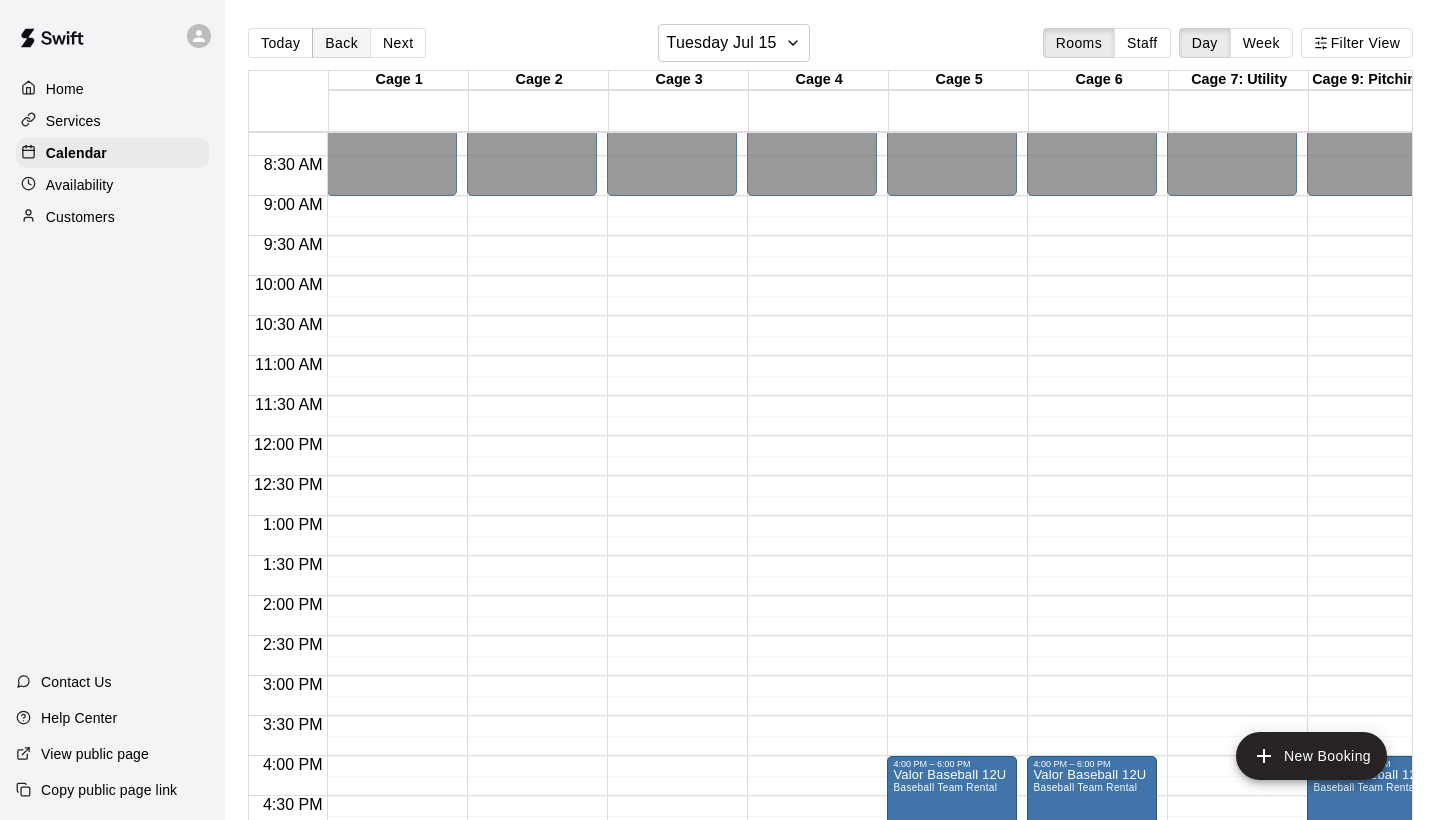 click on "Back" at bounding box center [341, 43] 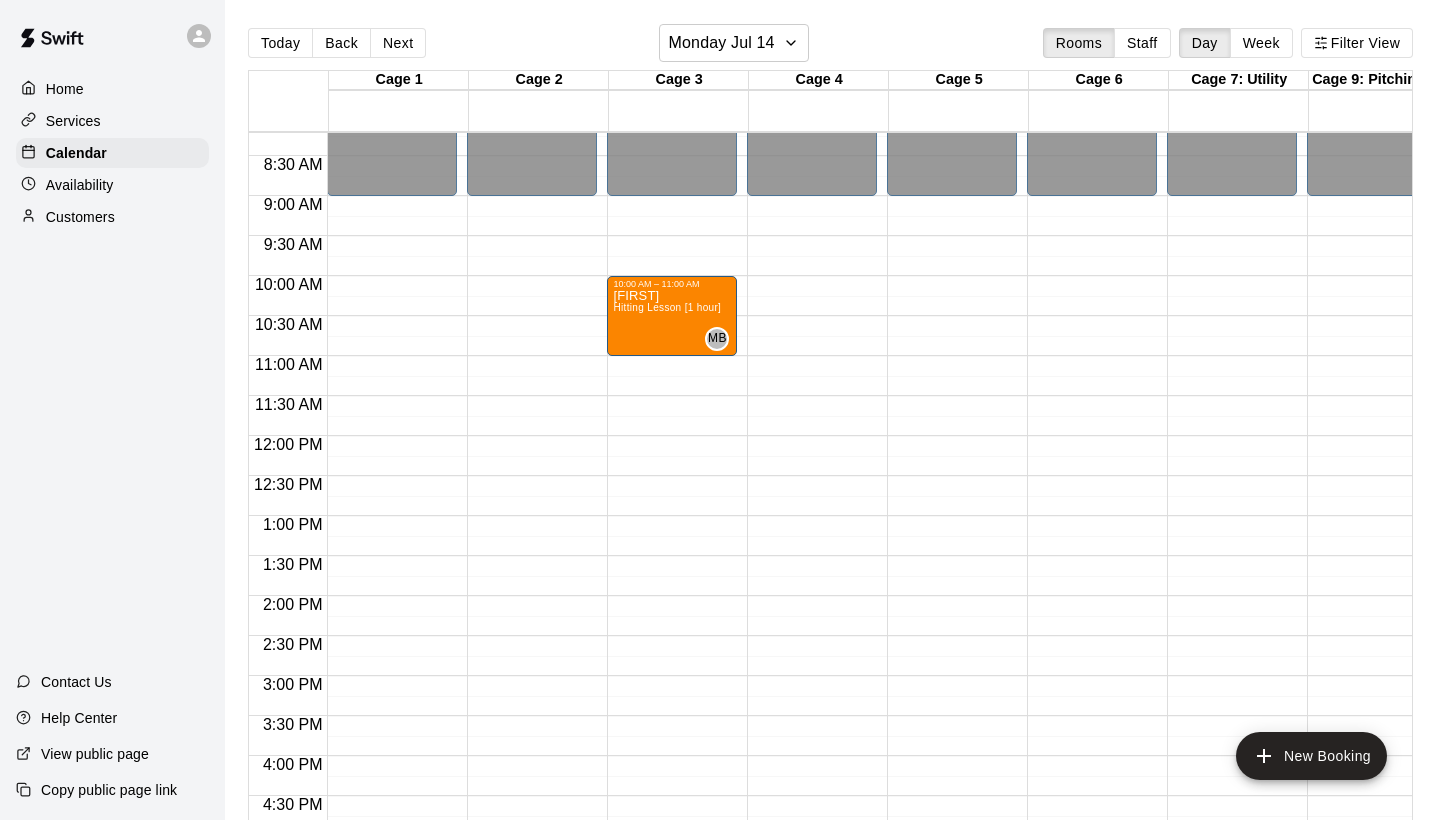 click on "Availability" at bounding box center [112, 185] 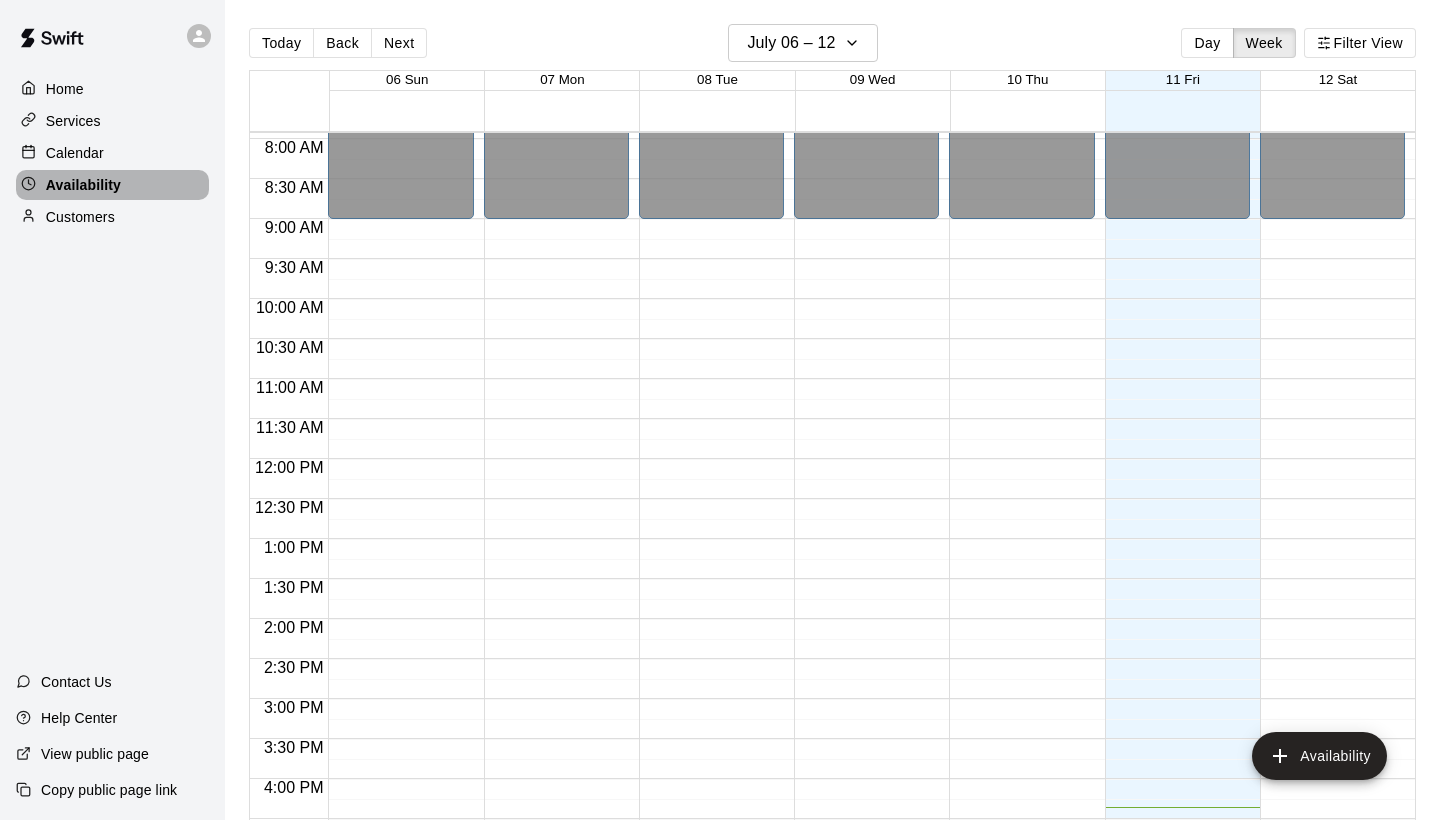 click on "Availability" at bounding box center (112, 185) 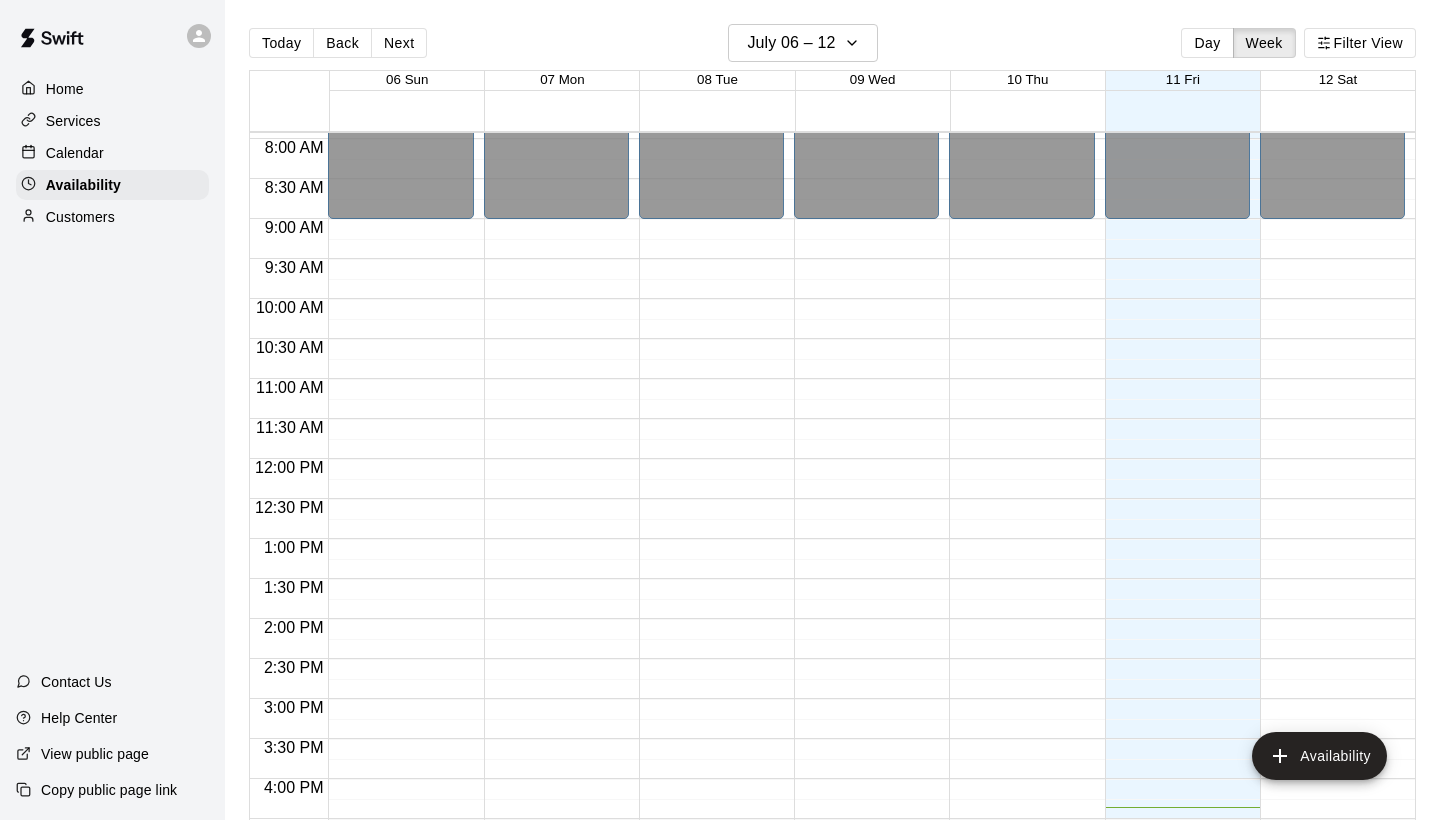 click on "Calendar" at bounding box center [112, 153] 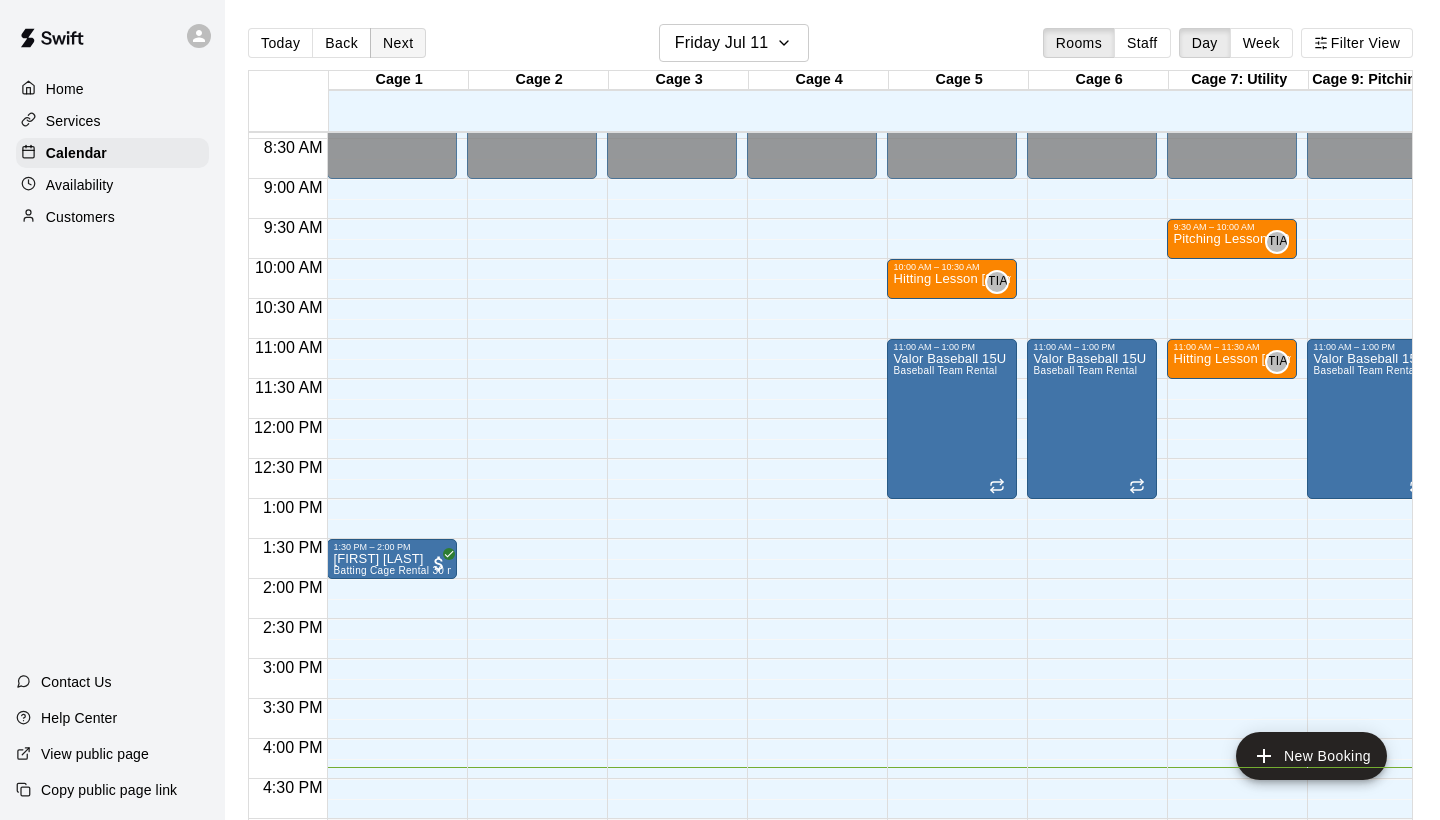 click on "Next" at bounding box center (398, 43) 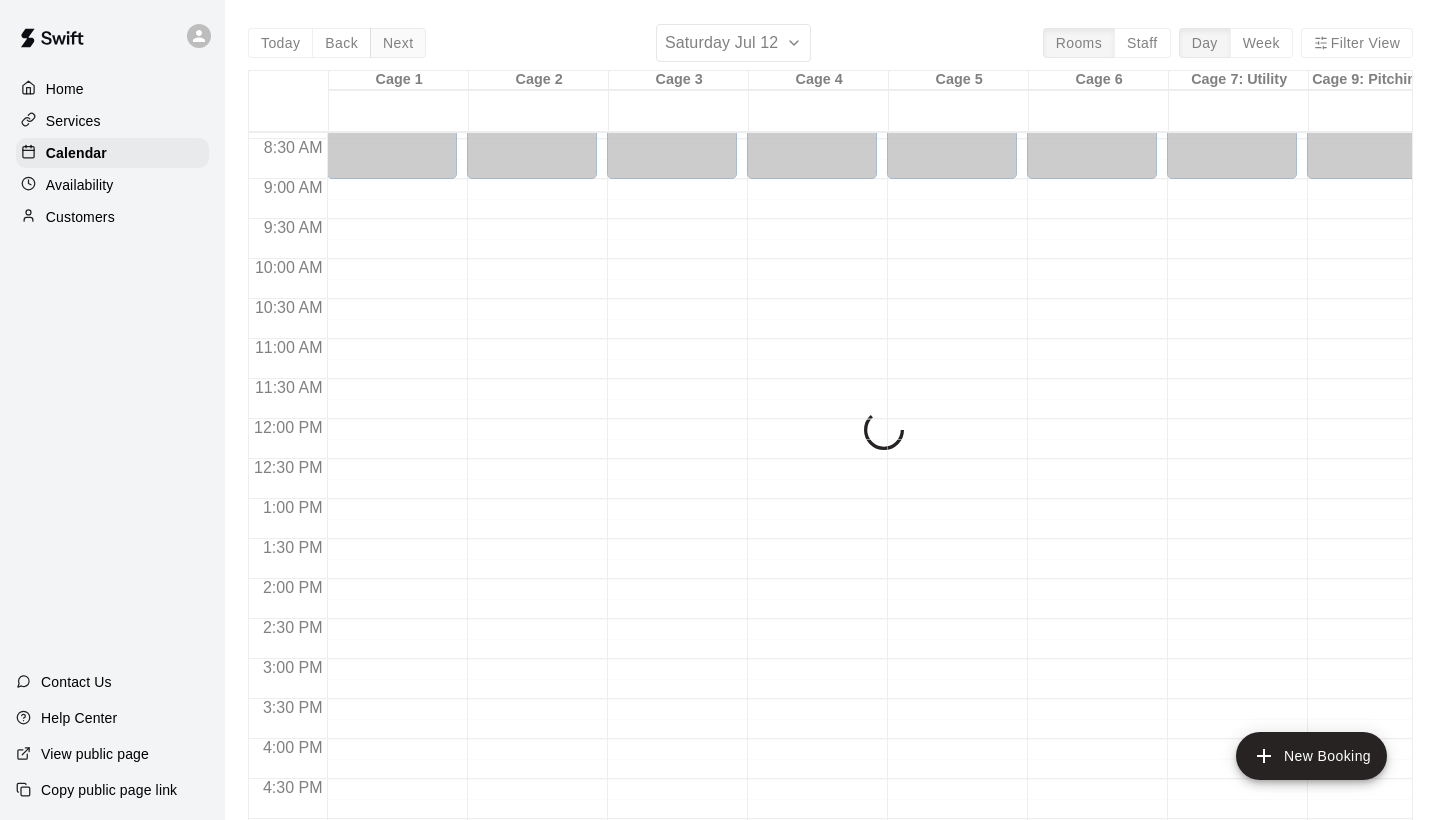 click on "Today Back Next Saturday Jul 12 Rooms Staff Day Week Filter View Cage 1 12 Sat Cage 2 12 Sat Cage 3 12 Sat Cage 4 12 Sat Cage 5 12 Sat Cage 6 12 Sat Cage 7: Utility 12 Sat Cage 9: Pitching Baseball 12 Sat Cage 10 12 Sat Cage 11 12 Sat Cage 12 12 Sat Strength & Conditioning Area 12 Sat 12:00 AM 12:30 AM 1:00 AM 1:30 AM 2:00 AM 2:30 AM 3:00 AM 3:30 AM 4:00 AM 4:30 AM 5:00 AM 5:30 AM 6:00 AM 6:30 AM 7:00 AM 7:30 AM 8:00 AM 8:30 AM 9:00 AM 9:30 AM 10:00 AM 10:30 AM 11:00 AM 11:30 AM 12:00 PM 12:30 PM 1:00 PM 1:30 PM 2:00 PM 2:30 PM 3:00 PM 3:30 PM 4:00 PM 4:30 PM 5:00 PM 5:30 PM 6:00 PM 6:30 PM 7:00 PM 7:30 PM 8:00 PM 8:30 PM 9:00 PM 9:30 PM 10:00 PM 10:30 PM 11:00 PM 11:30 PM 12:00 AM – 9:00 AM Closed 9:00 PM – 11:59 PM Closed 12:00 AM – 9:00 AM Closed 9:00 PM – 11:59 PM Closed 12:00 AM – 9:00 AM Closed 9:00 PM – 11:59 PM Closed 12:00 AM – 9:00 AM Closed 9:00 PM – 11:59 PM Closed 12:00 AM – 9:00 AM Closed 9:00 PM – 11:59 PM Closed 8:00 AM – 10:00 AM Valor 14U Prime - [LAST] Closed Closed" at bounding box center [830, 434] 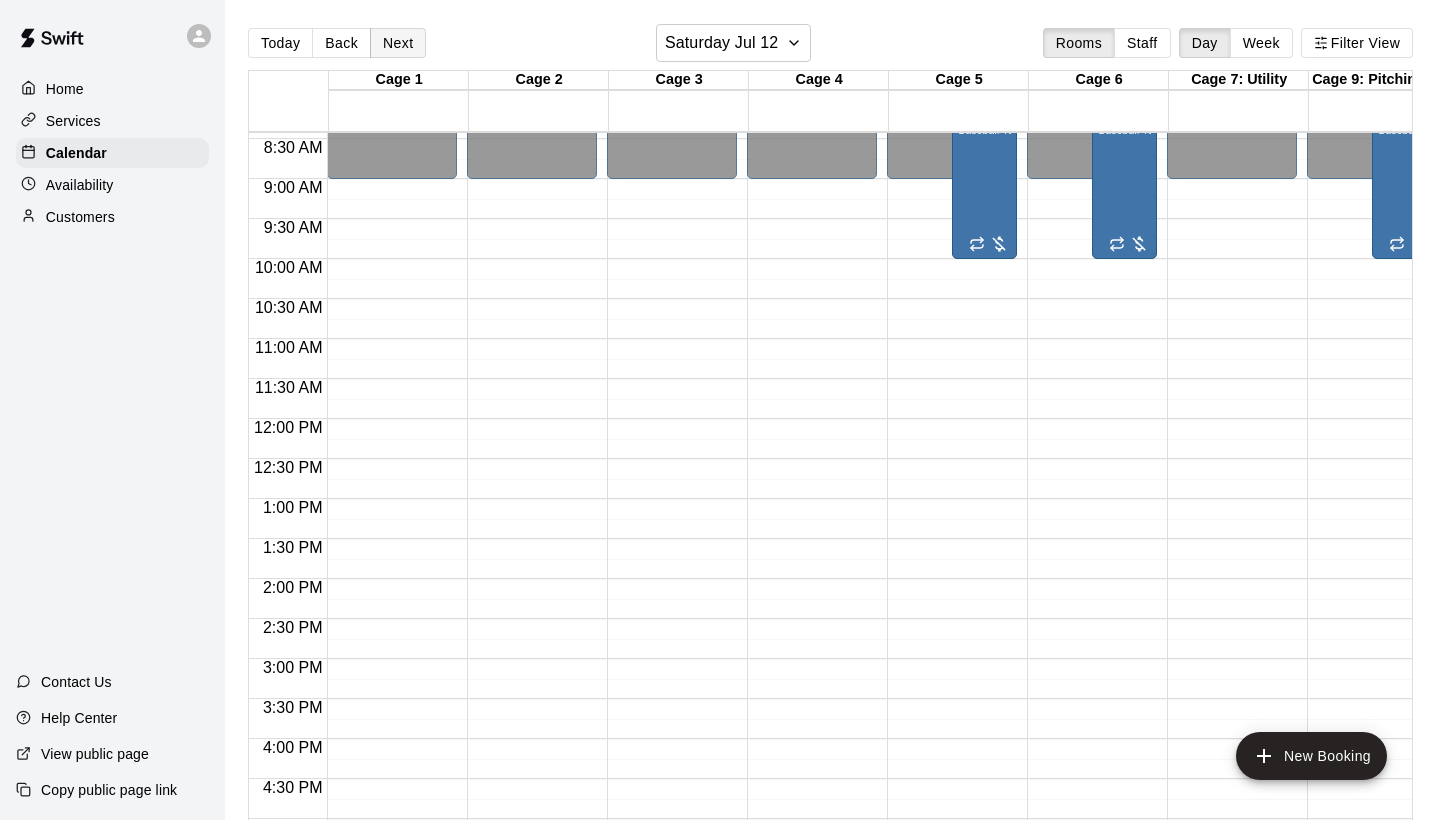 click on "Next" at bounding box center (398, 43) 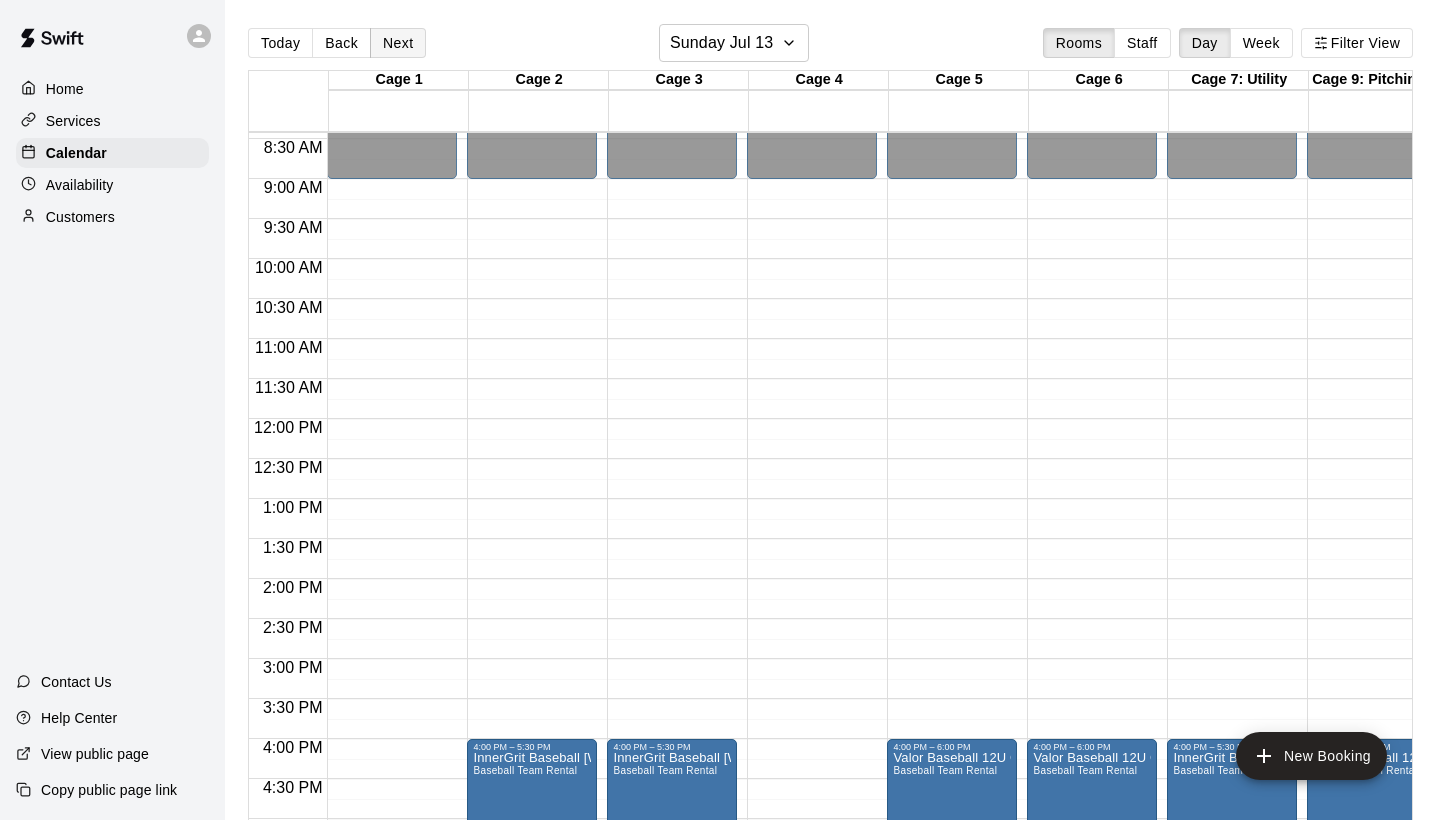 click on "Next" at bounding box center [398, 43] 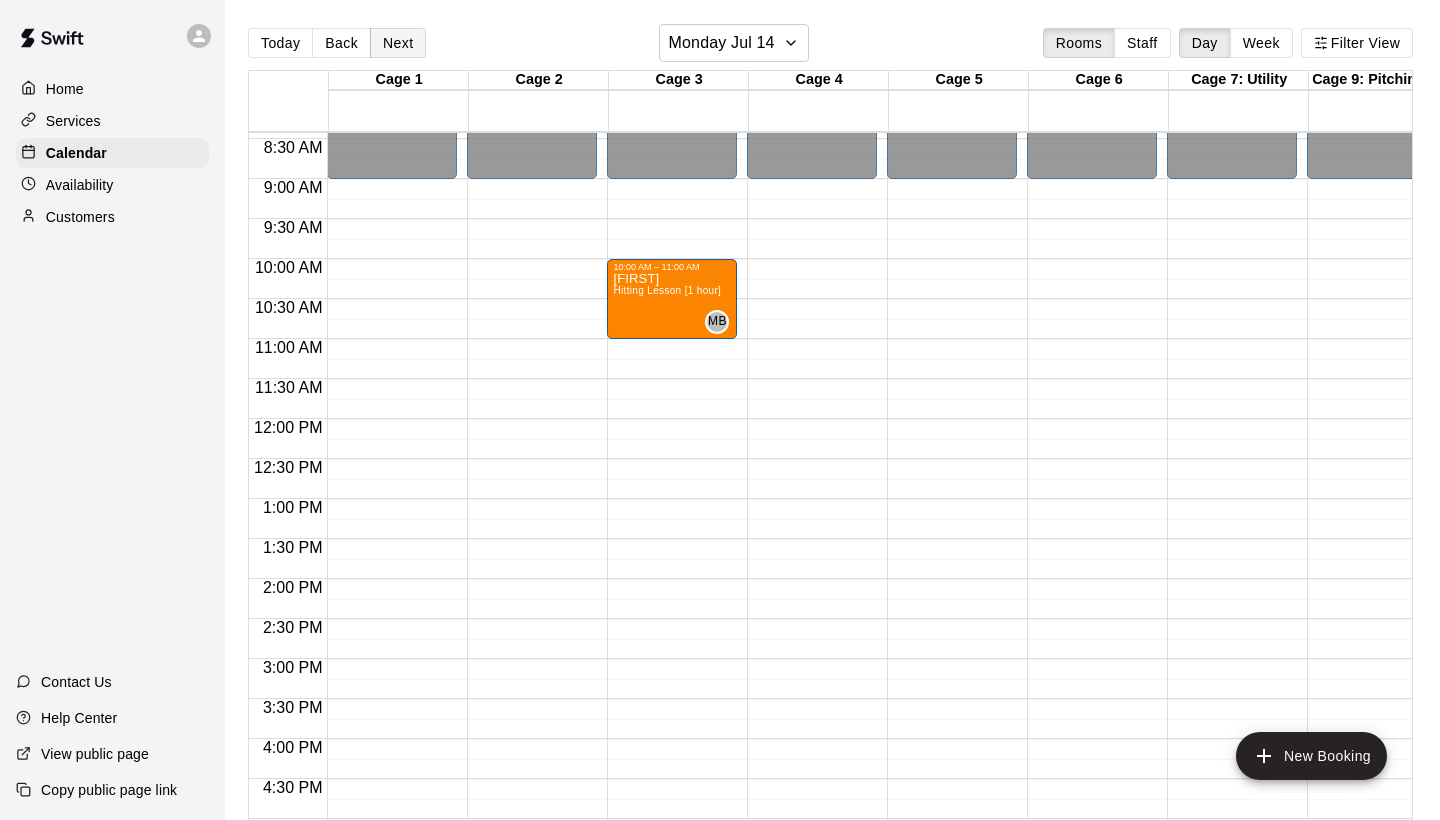 click on "Next" at bounding box center (398, 43) 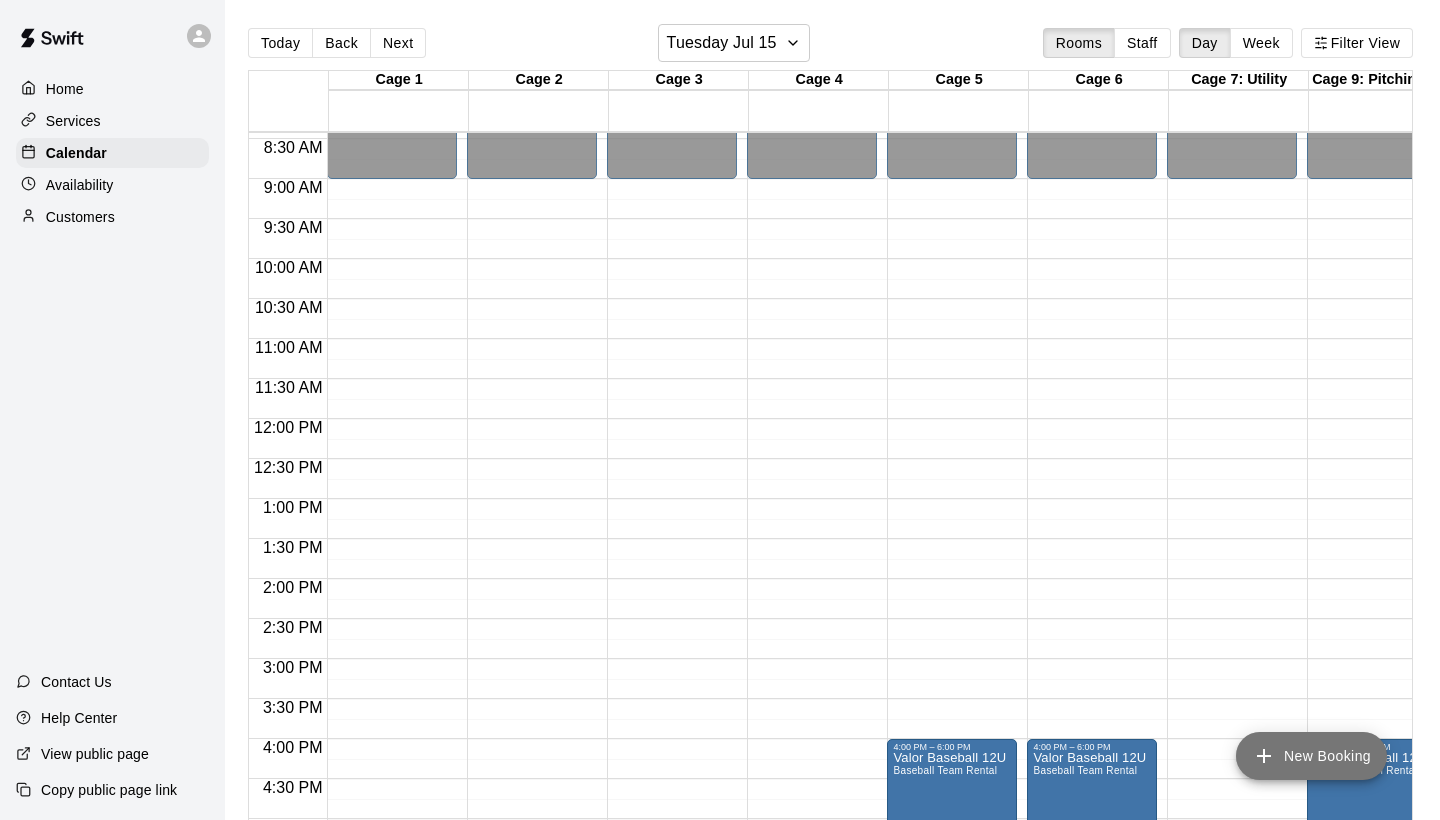 click on "New Booking" at bounding box center (1311, 756) 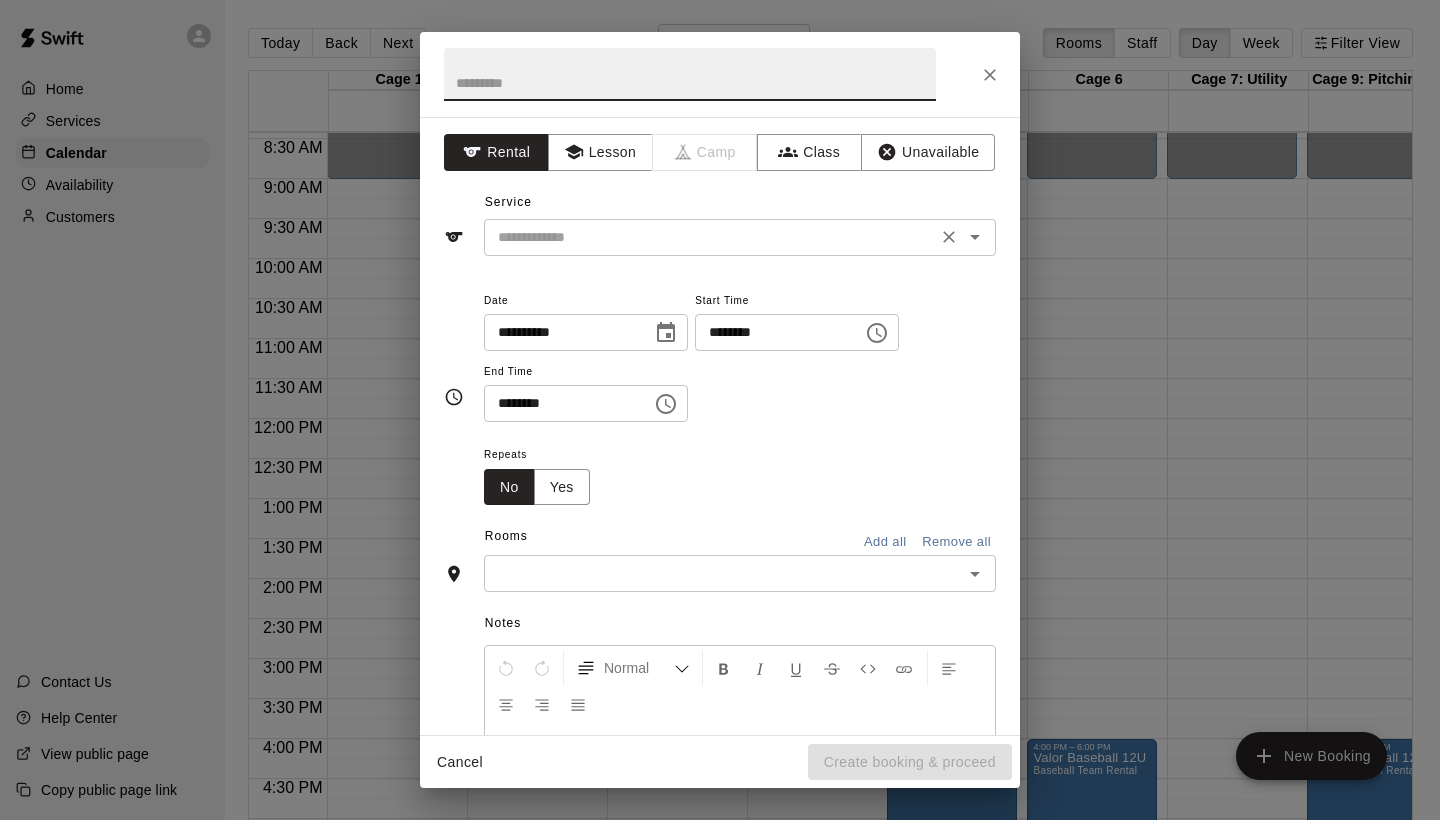 click at bounding box center [710, 237] 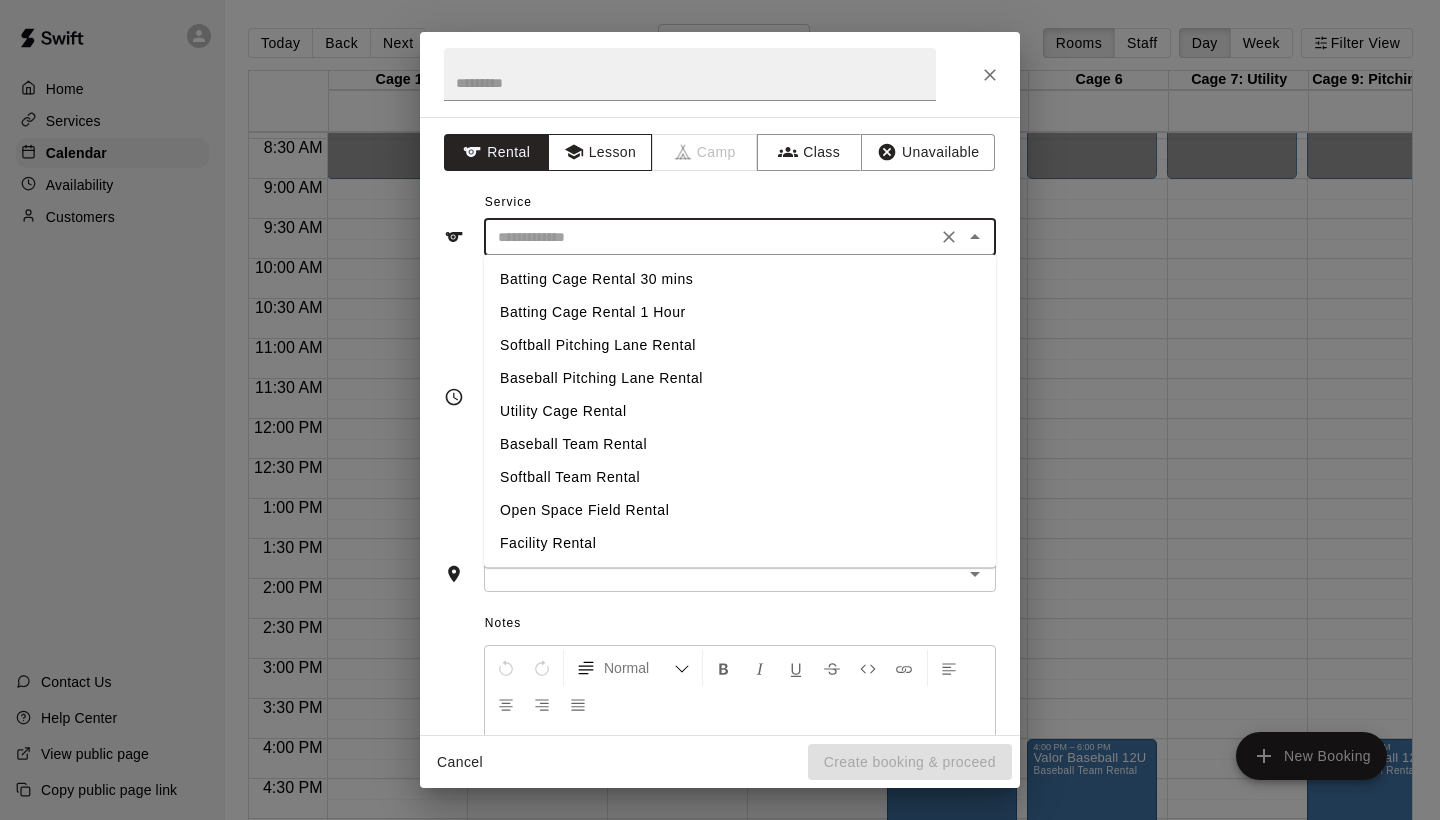 click on "Lesson" at bounding box center (600, 152) 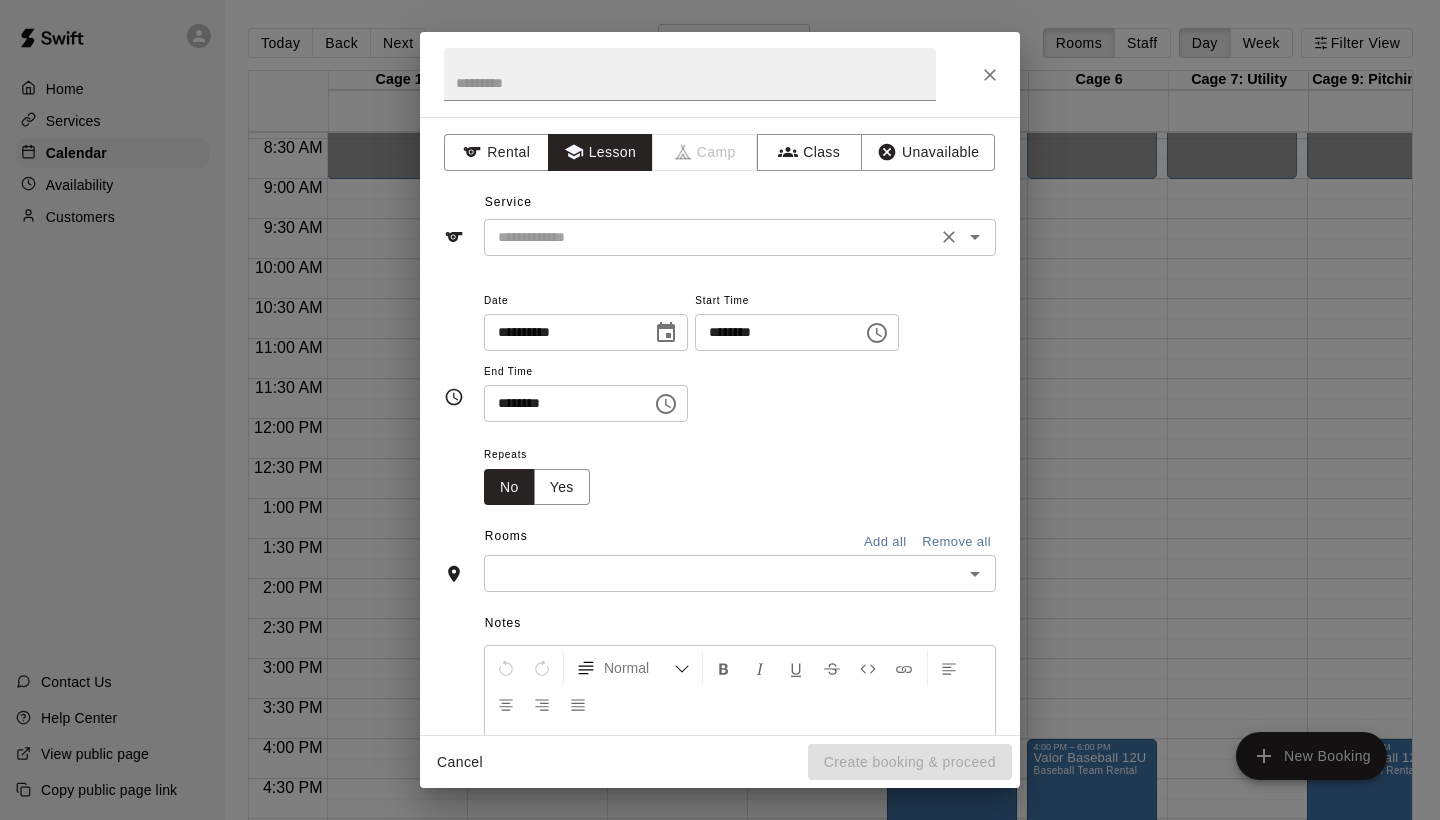 click at bounding box center (710, 237) 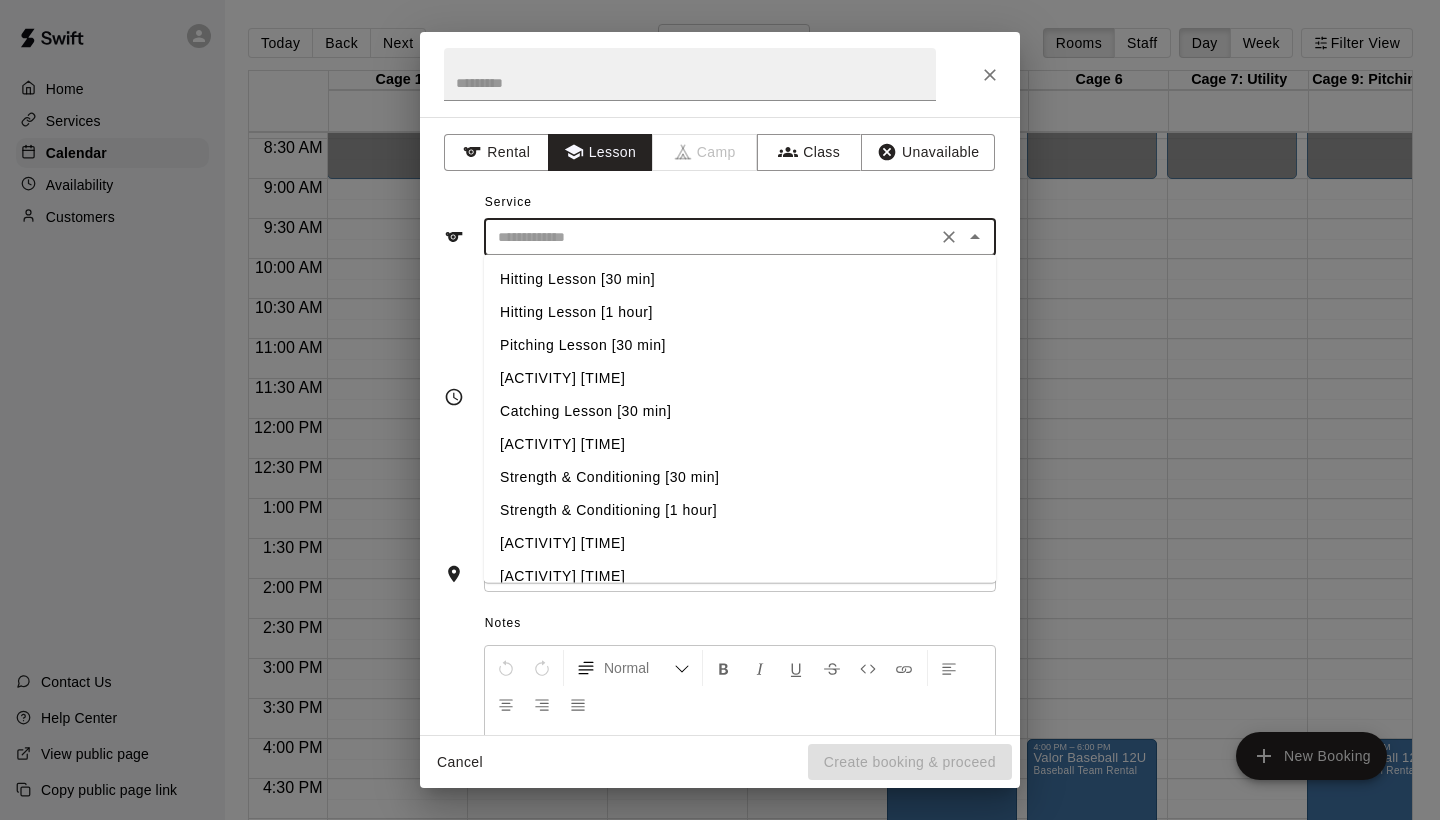 click on "Hitting Lesson [1 hour]" at bounding box center (740, 312) 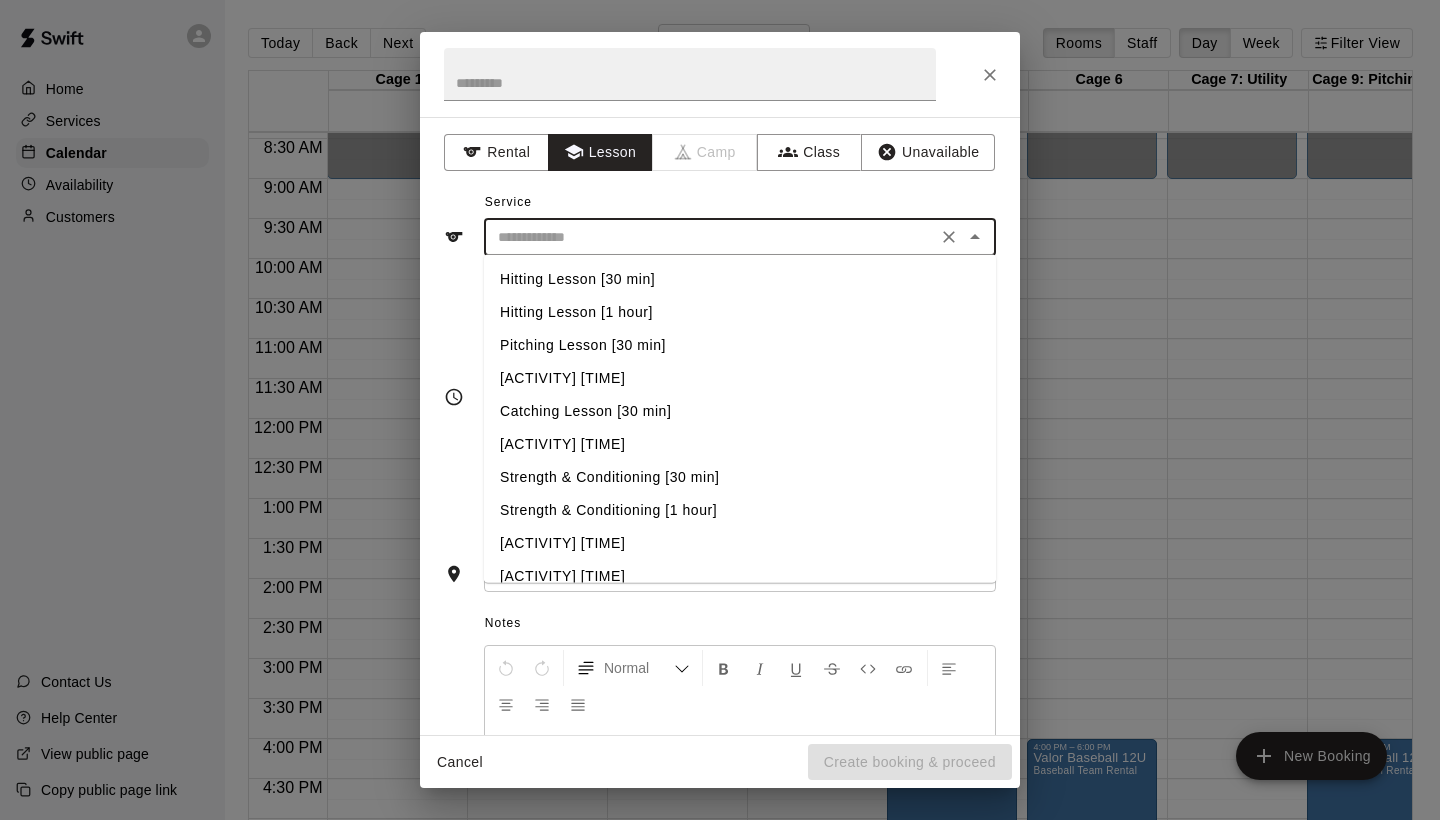 type on "**********" 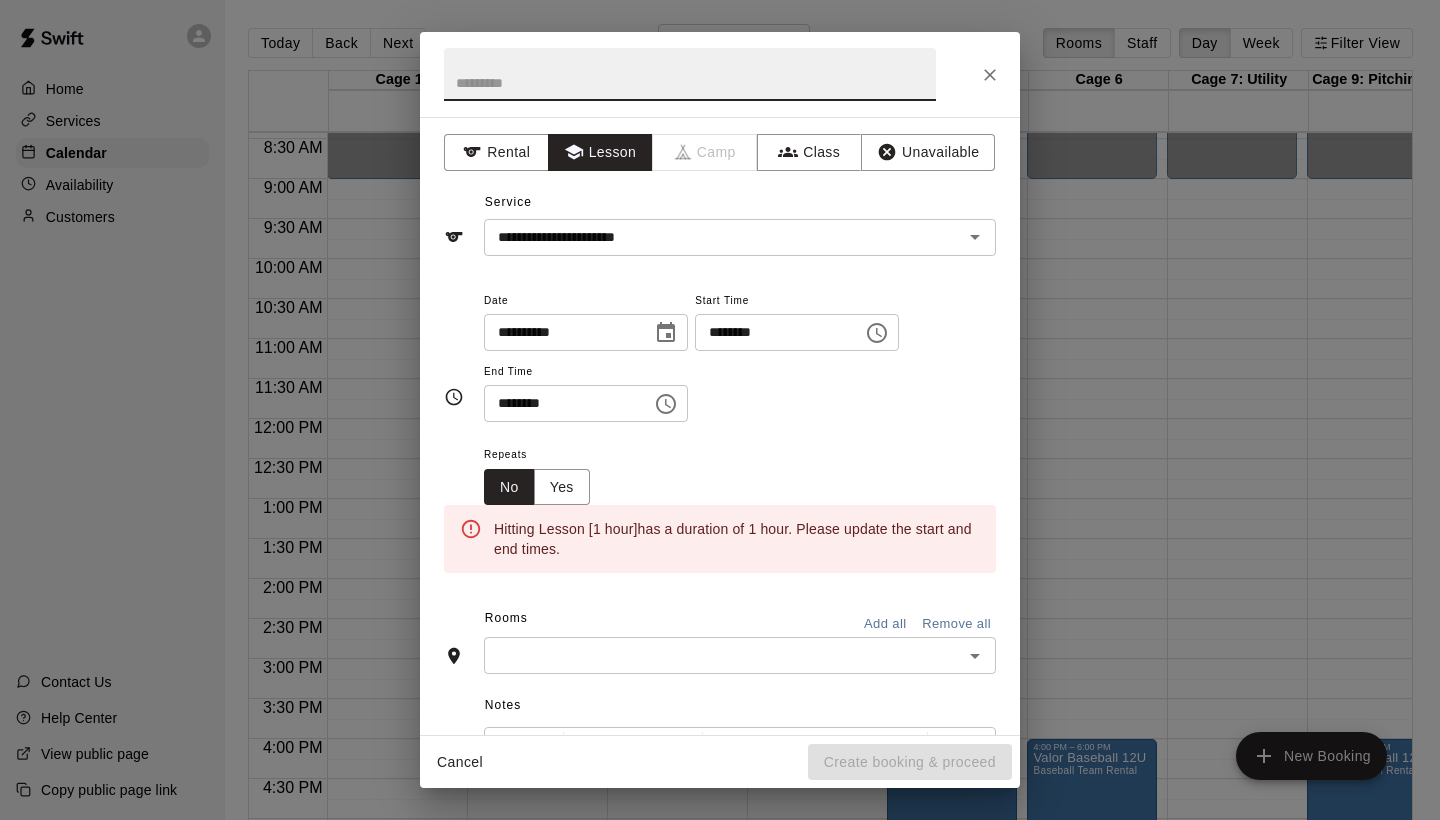 click at bounding box center (690, 74) 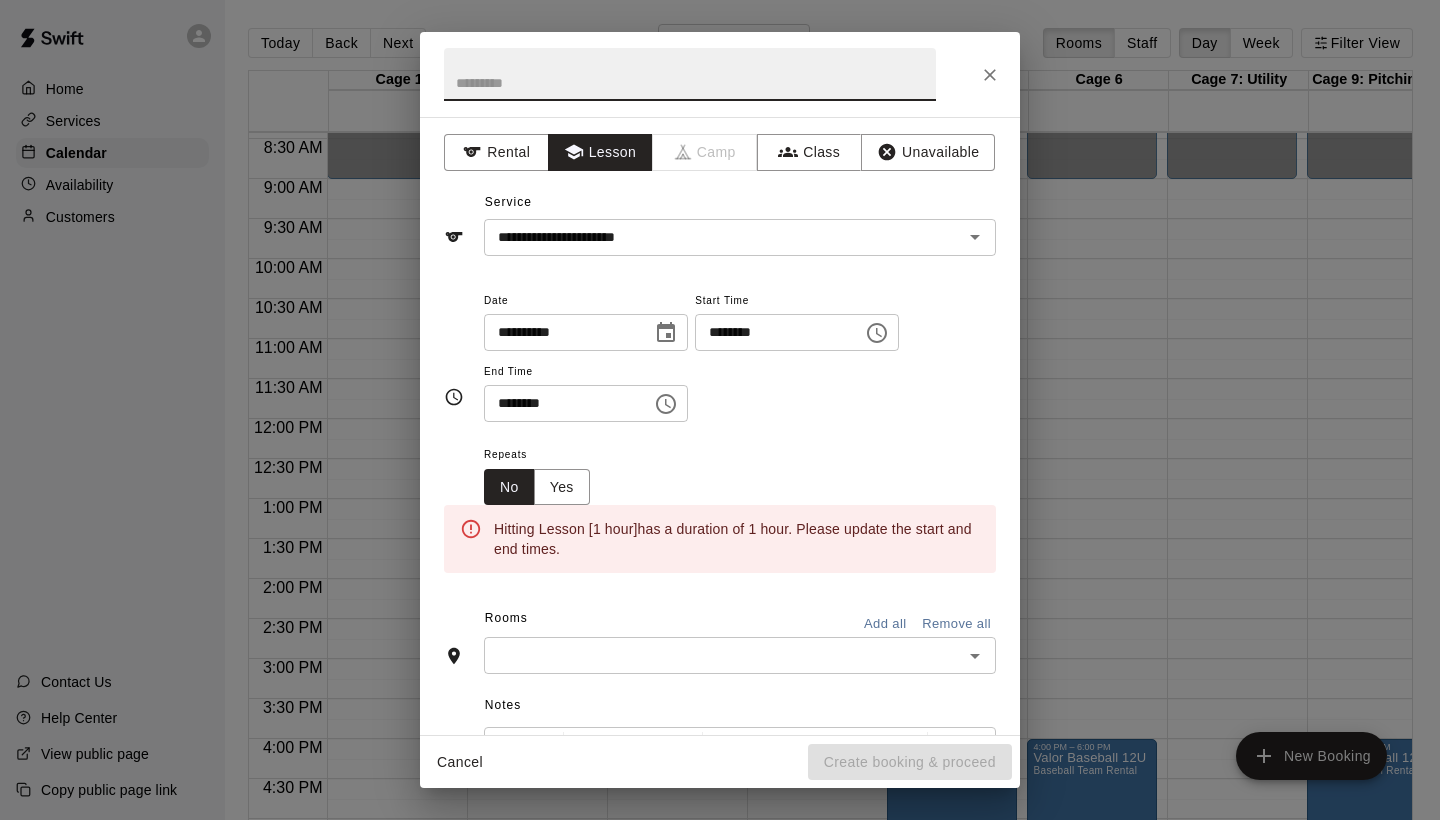 type on "*" 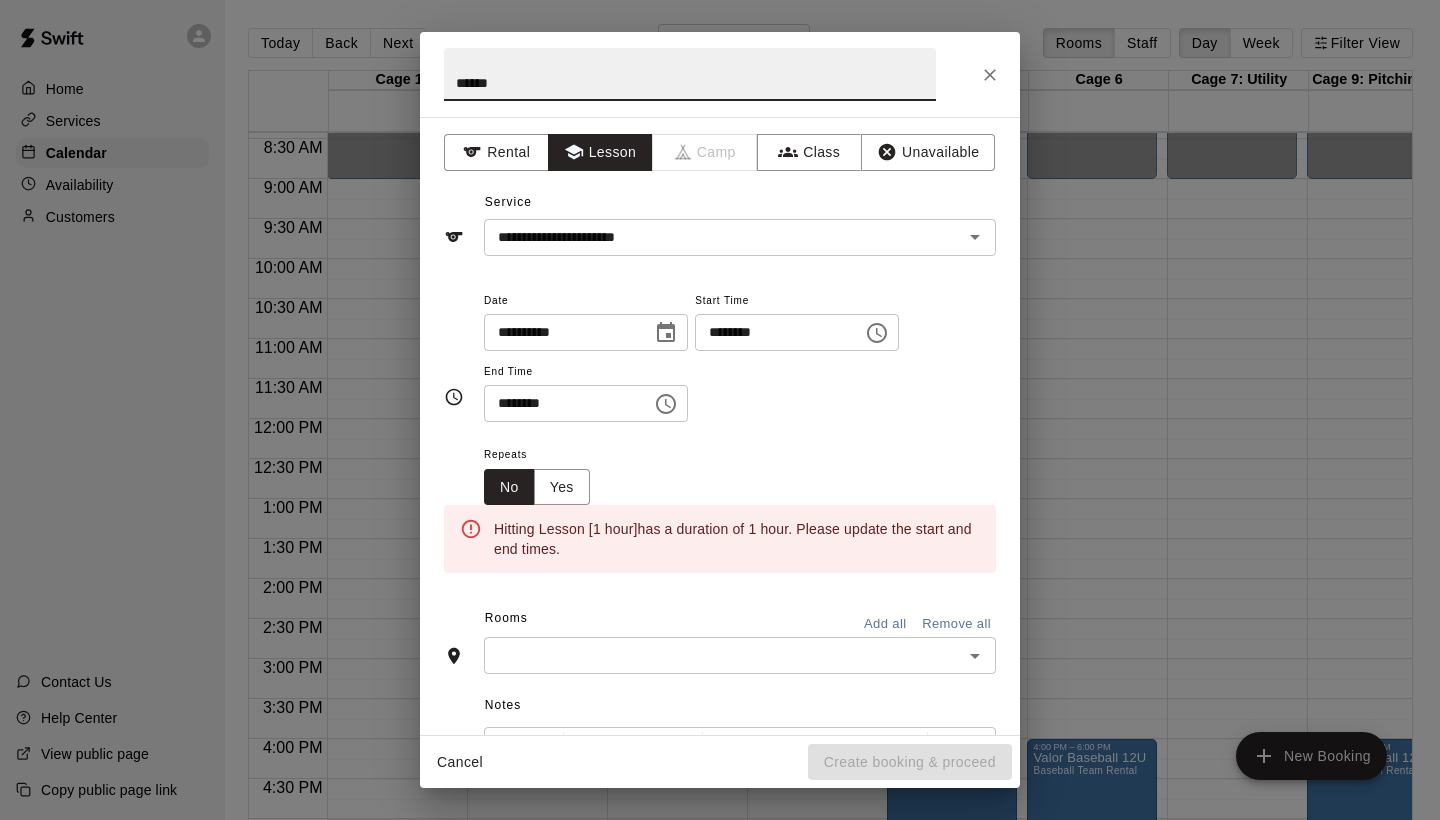 type on "******" 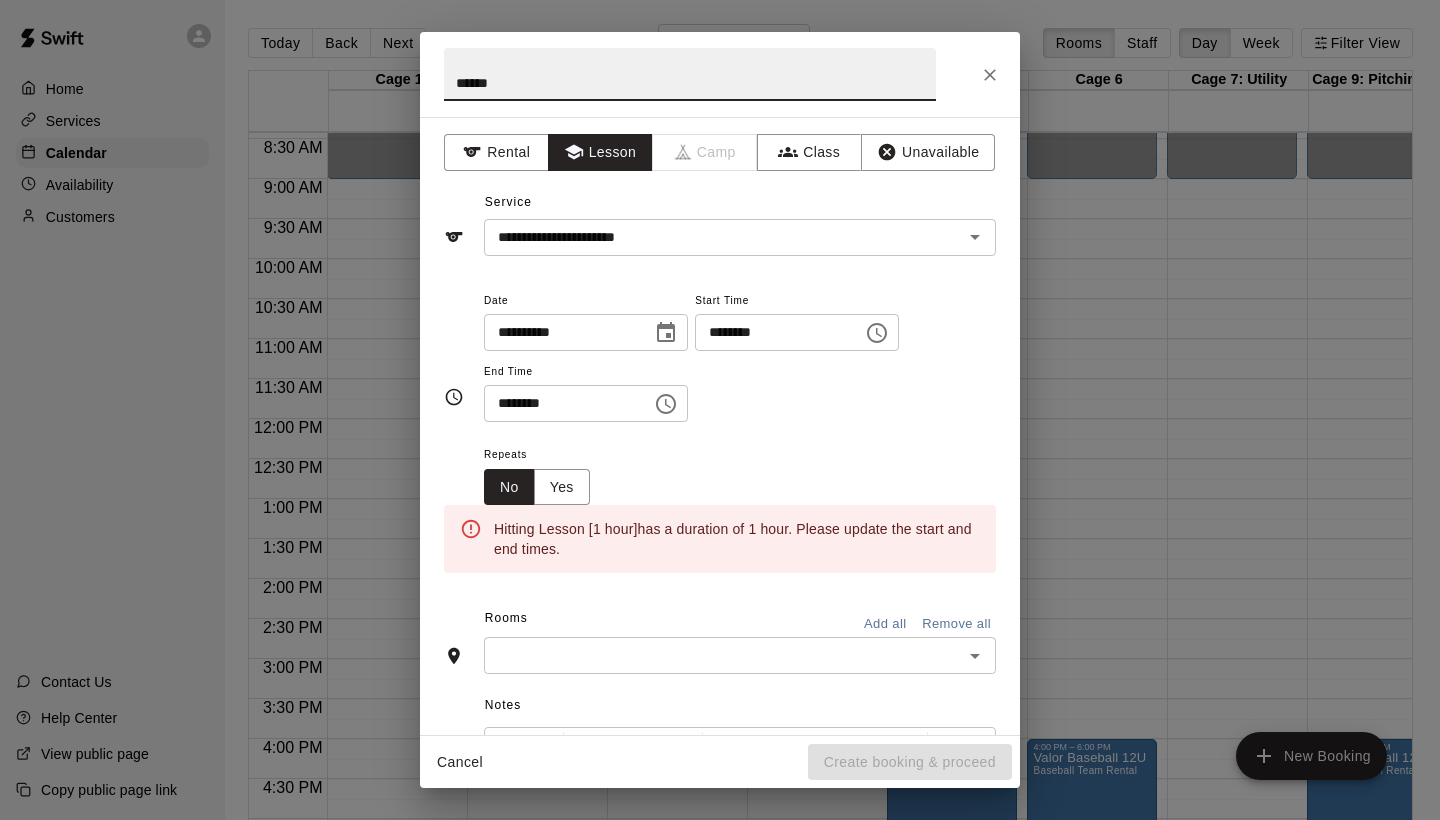 click on "**********" at bounding box center (740, 365) 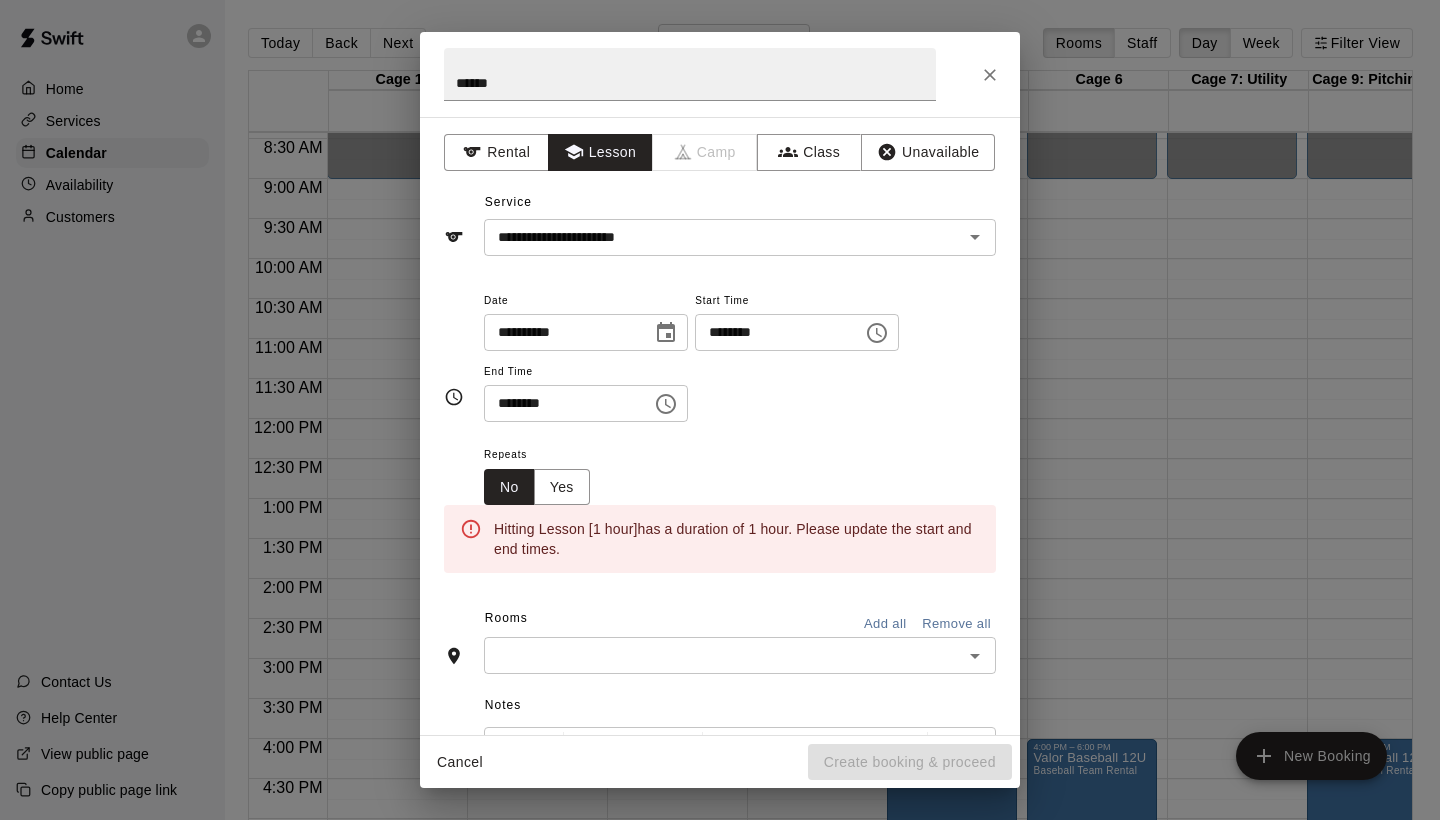 click on "********" at bounding box center [772, 332] 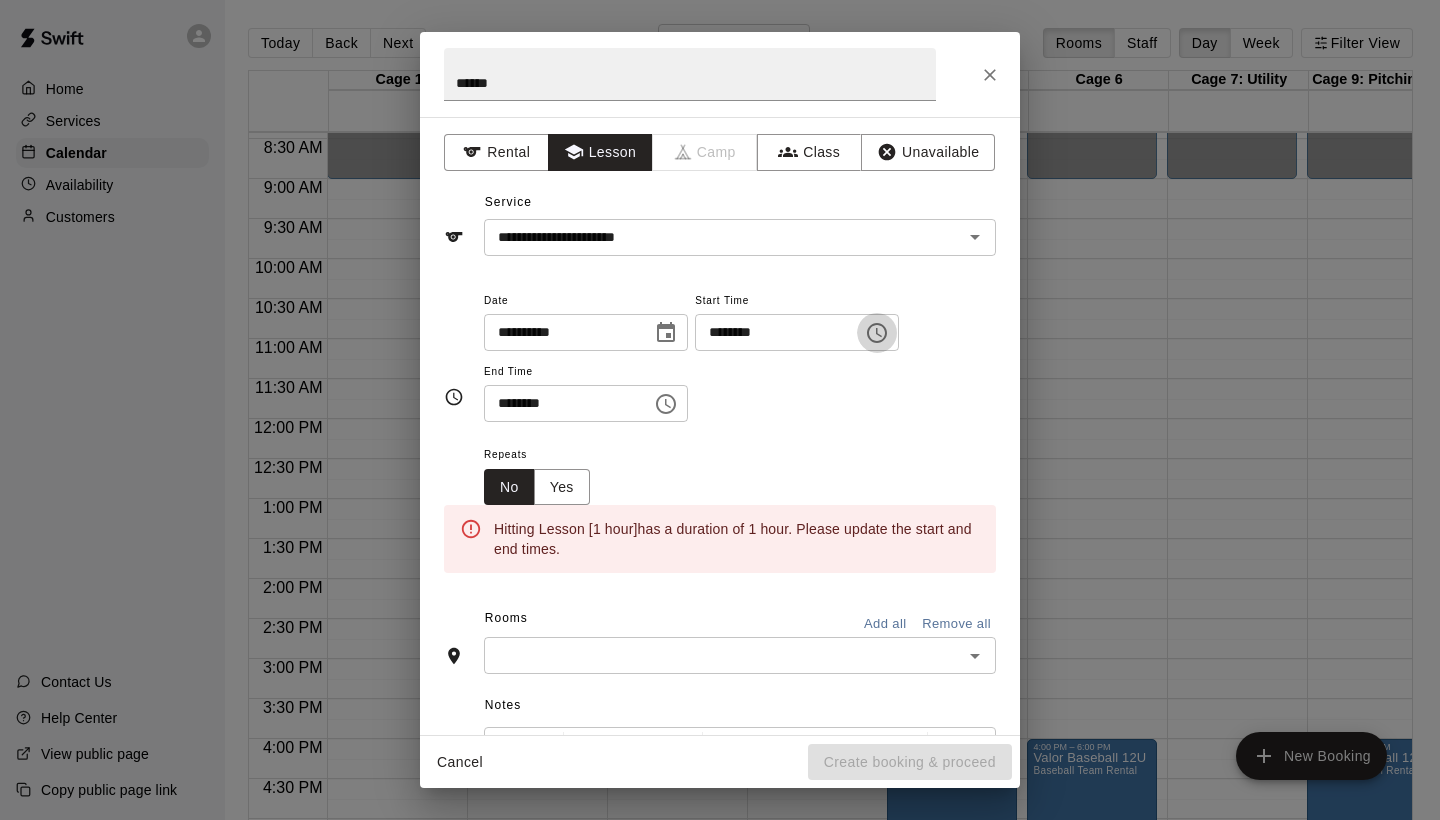 click 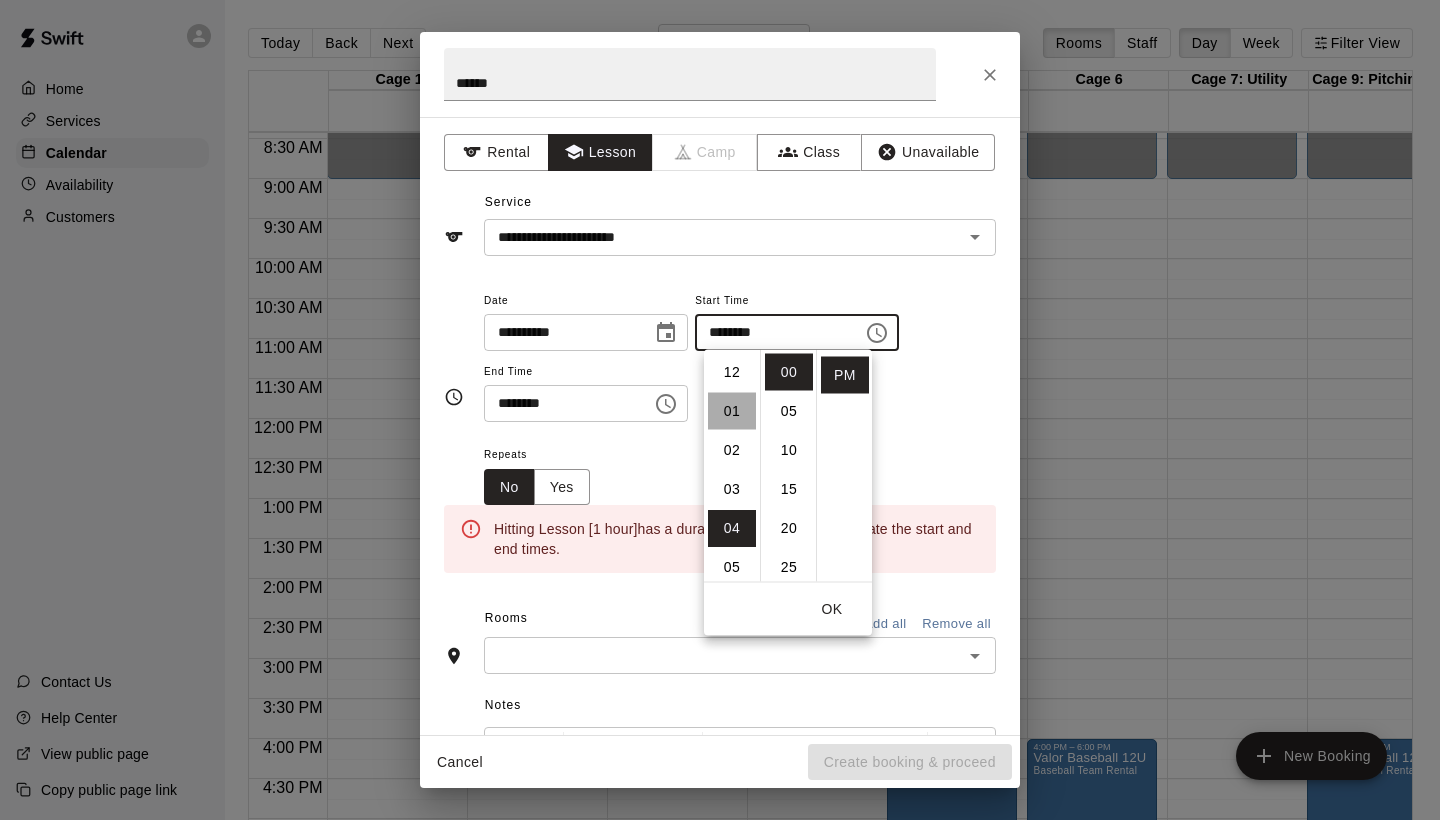 click on "01" at bounding box center (732, 411) 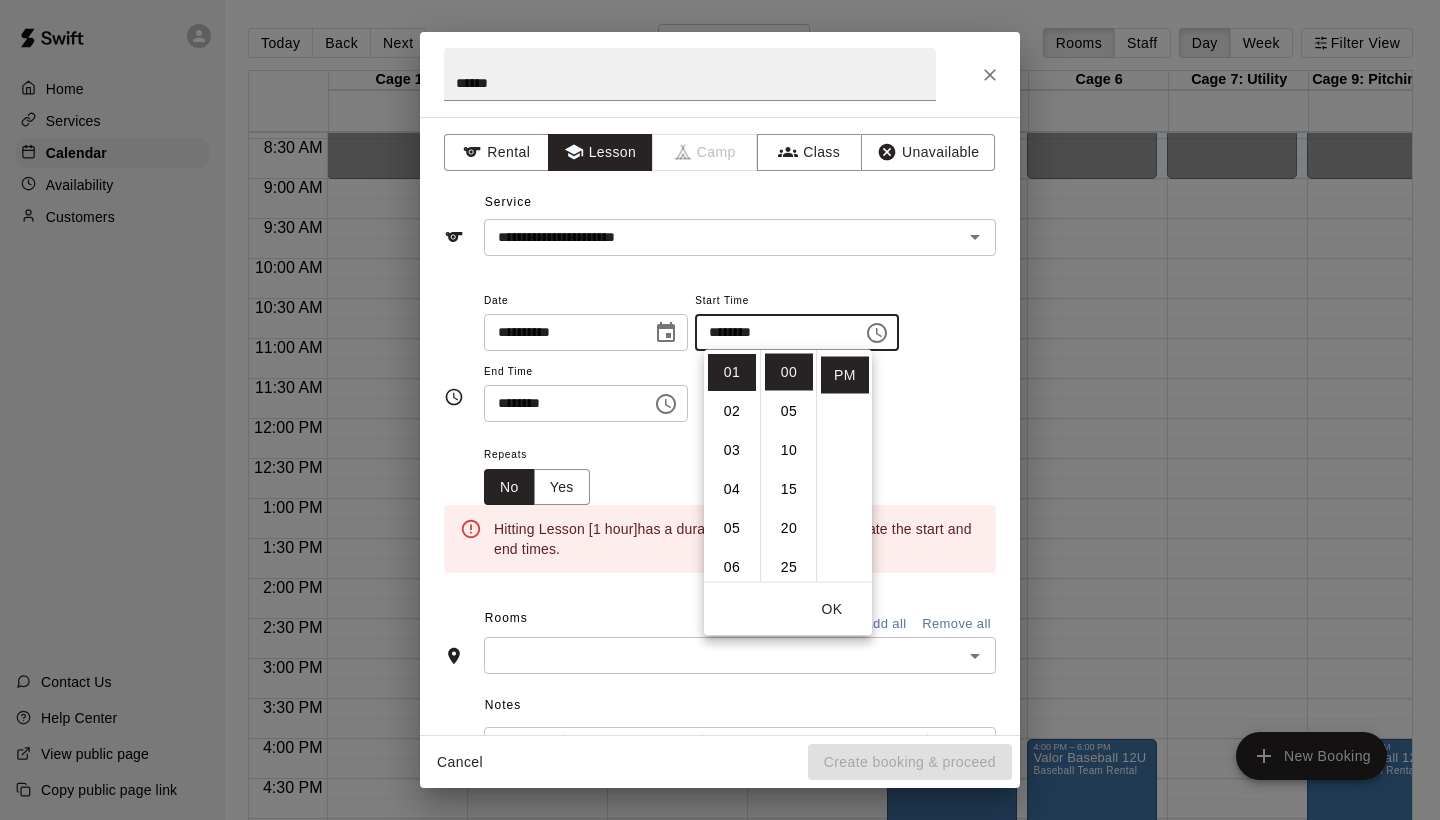 click on "********" at bounding box center (561, 403) 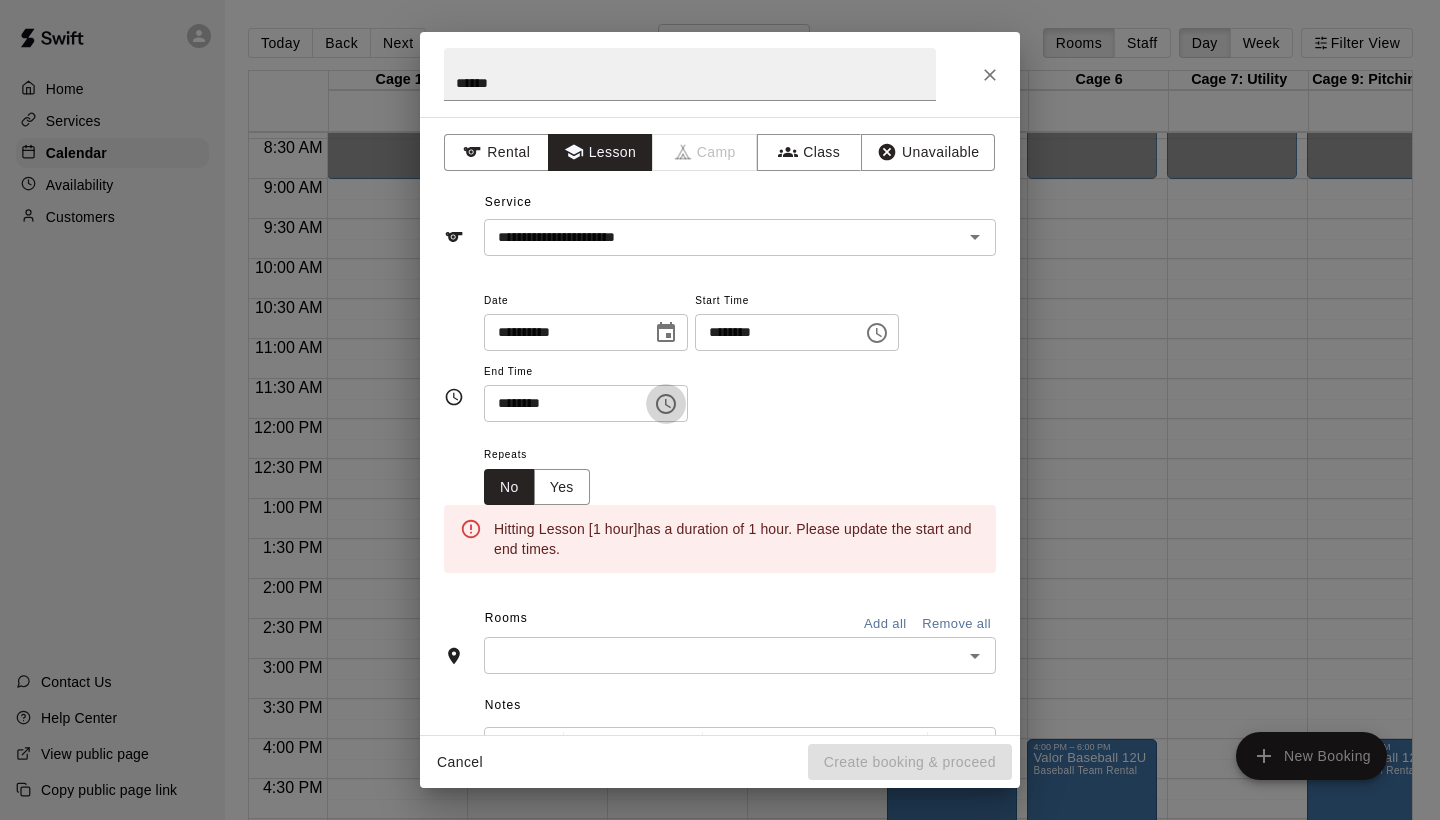 click 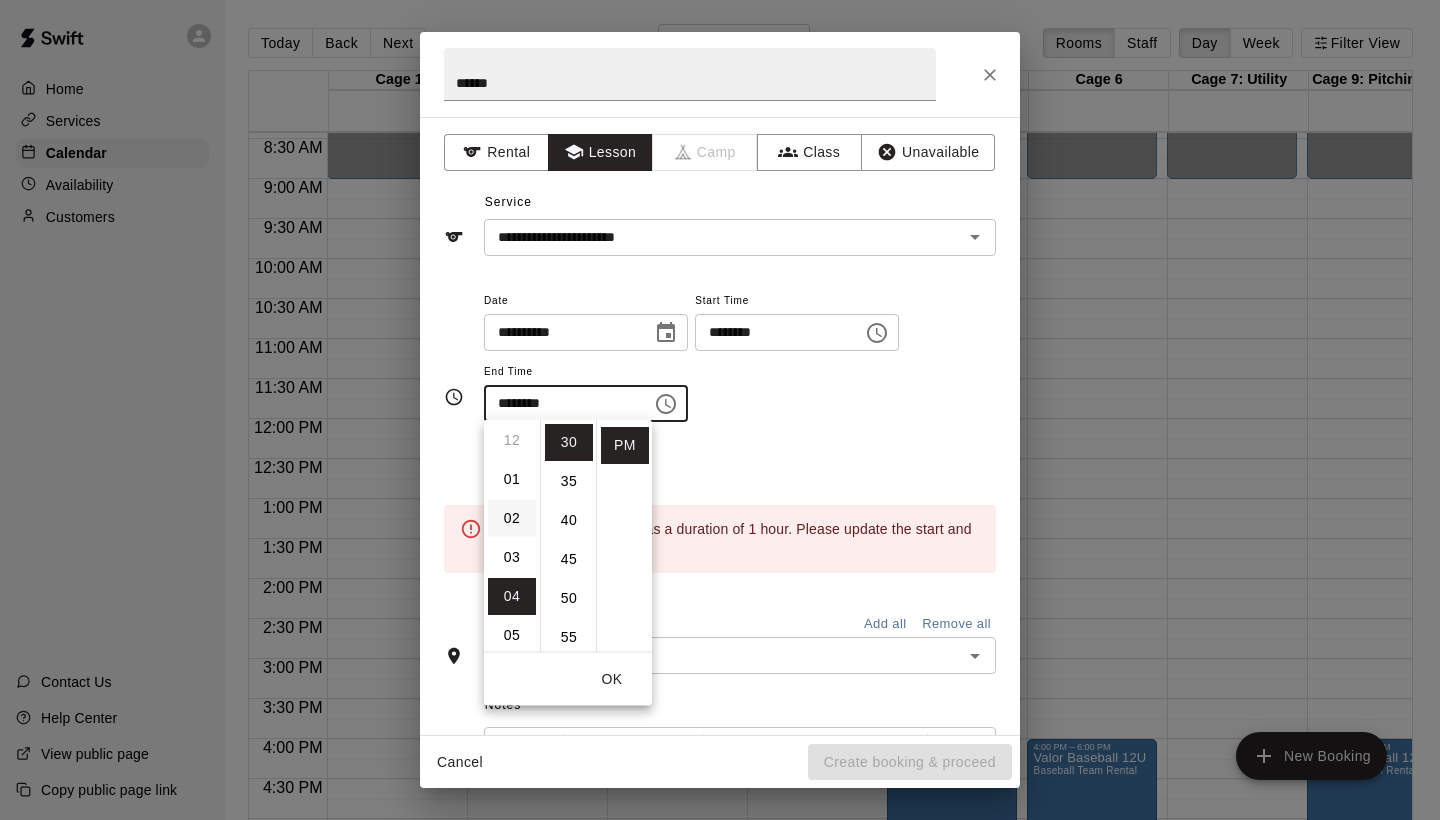 click on "02" at bounding box center [512, 518] 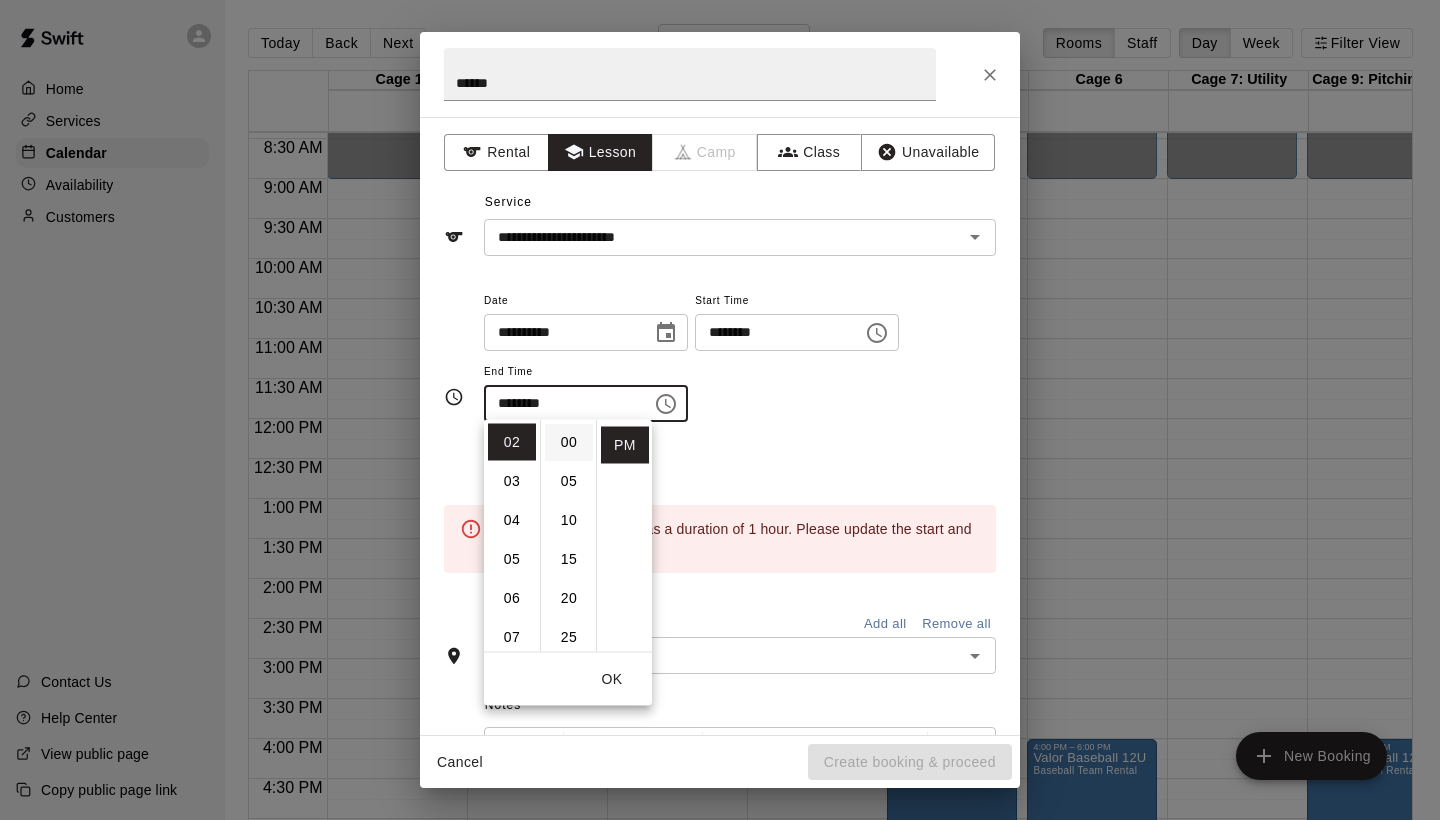 click on "00" at bounding box center (569, 442) 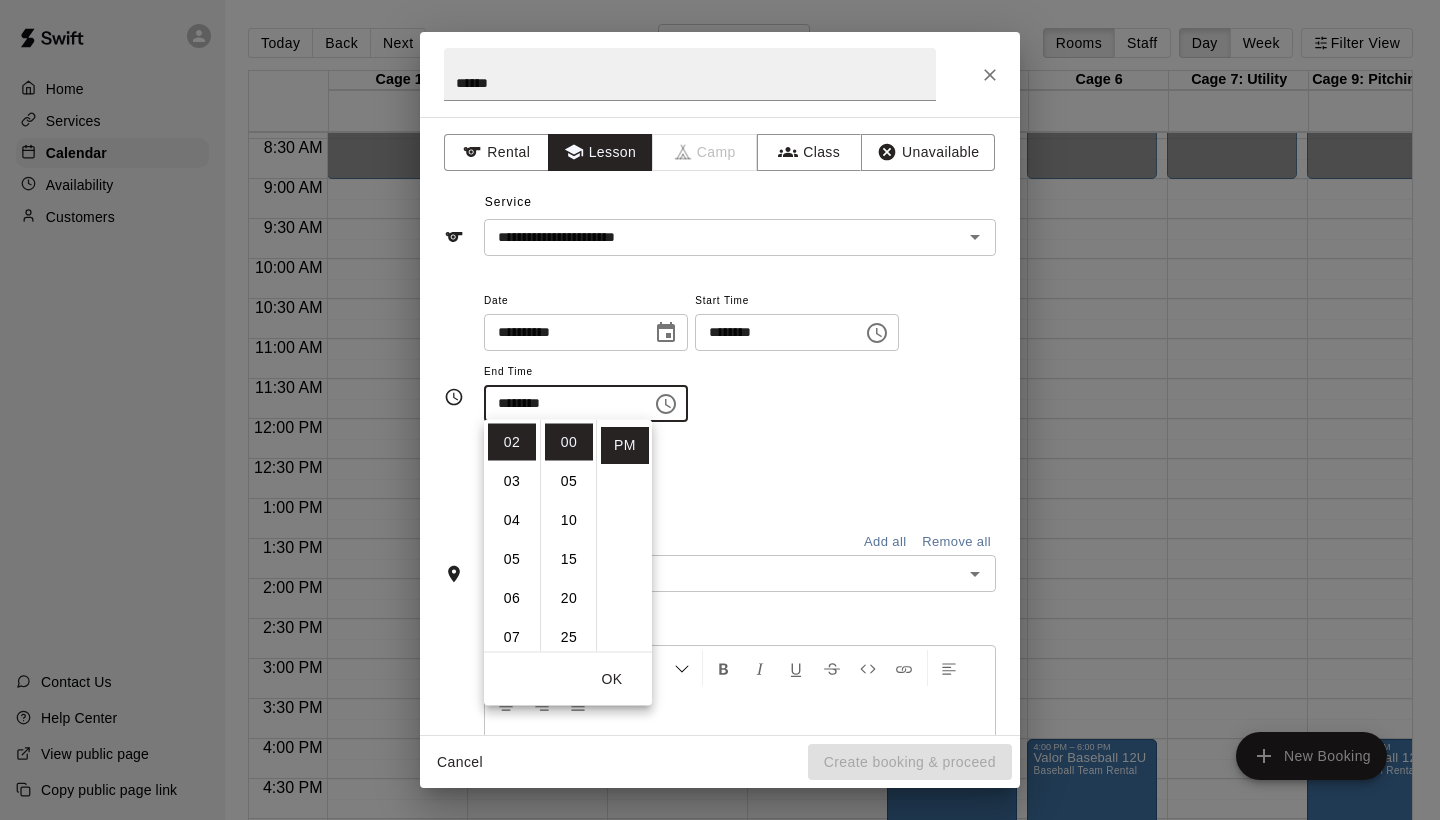 click on "**********" at bounding box center [740, 365] 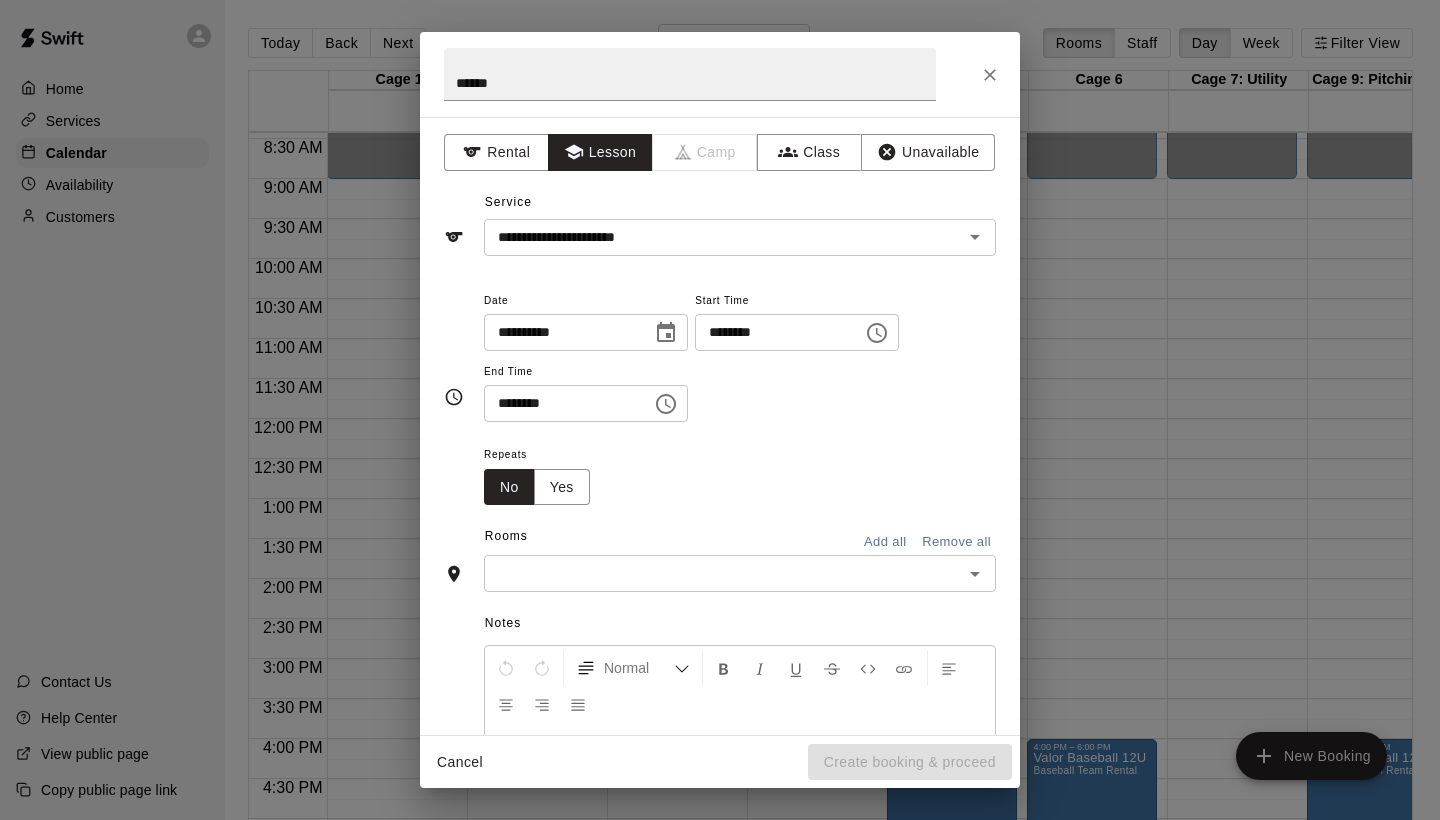 click at bounding box center [723, 573] 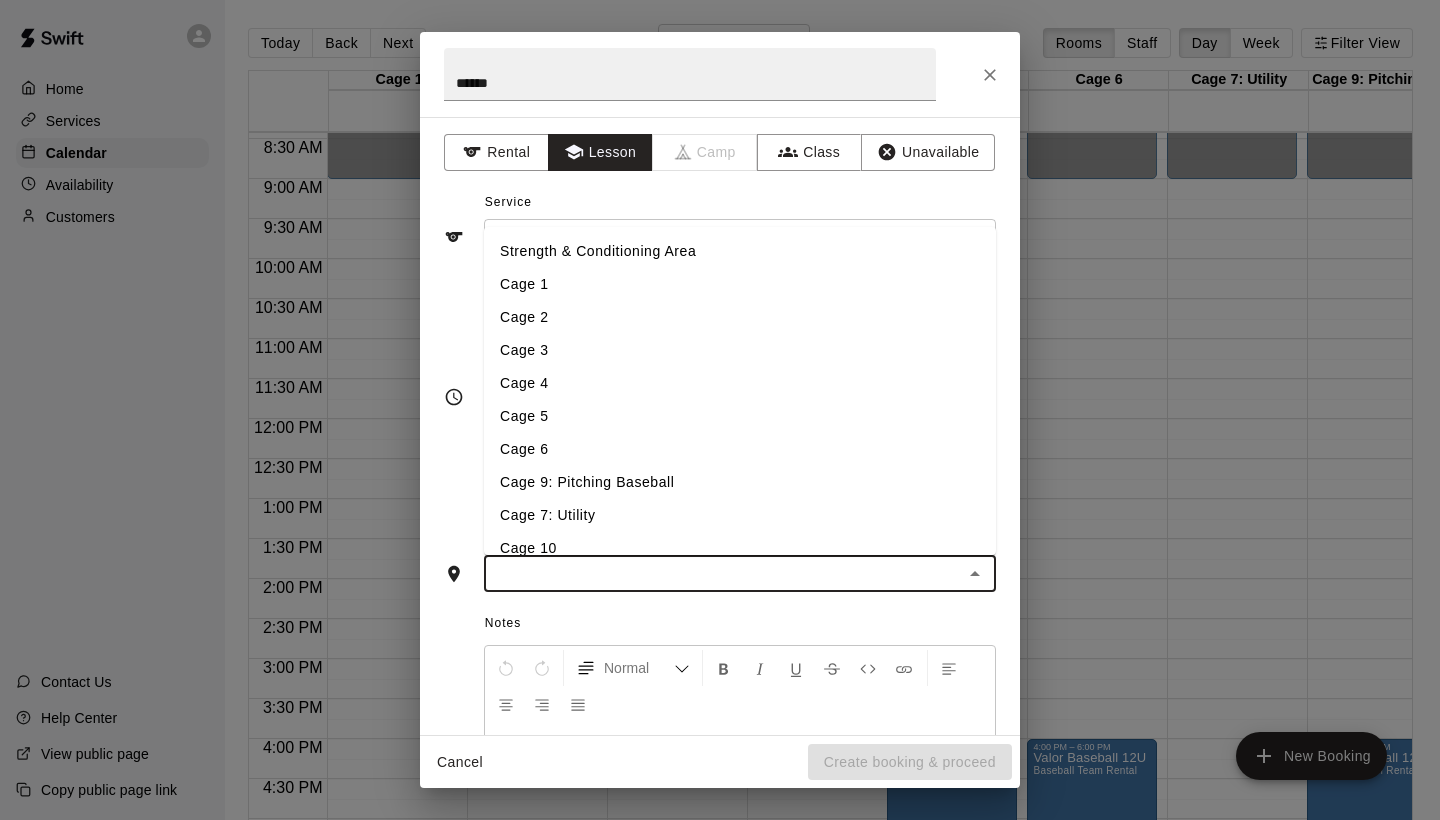 click on "Cage 3" at bounding box center (740, 350) 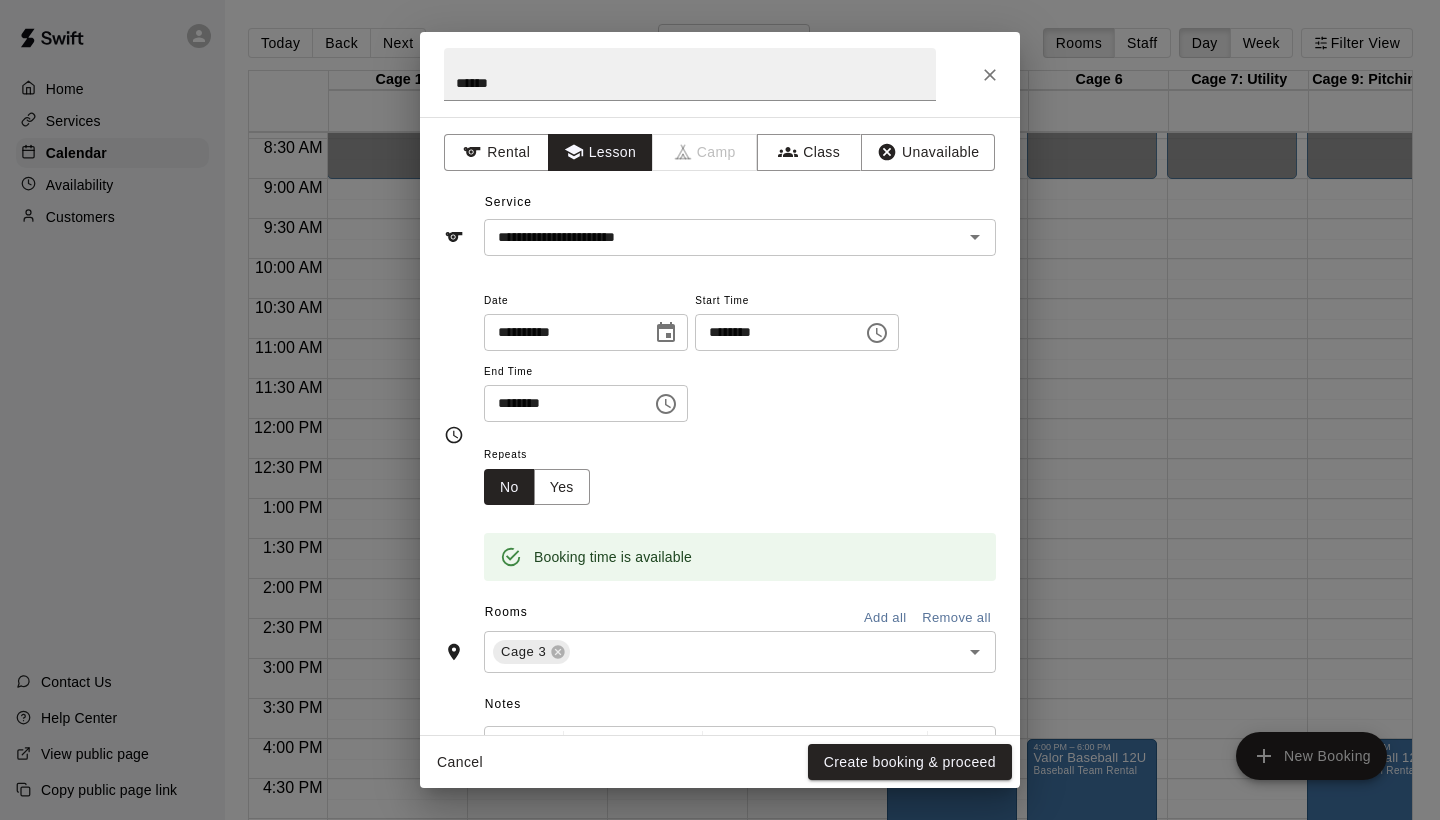 click on "Booking time is available" at bounding box center [740, 543] 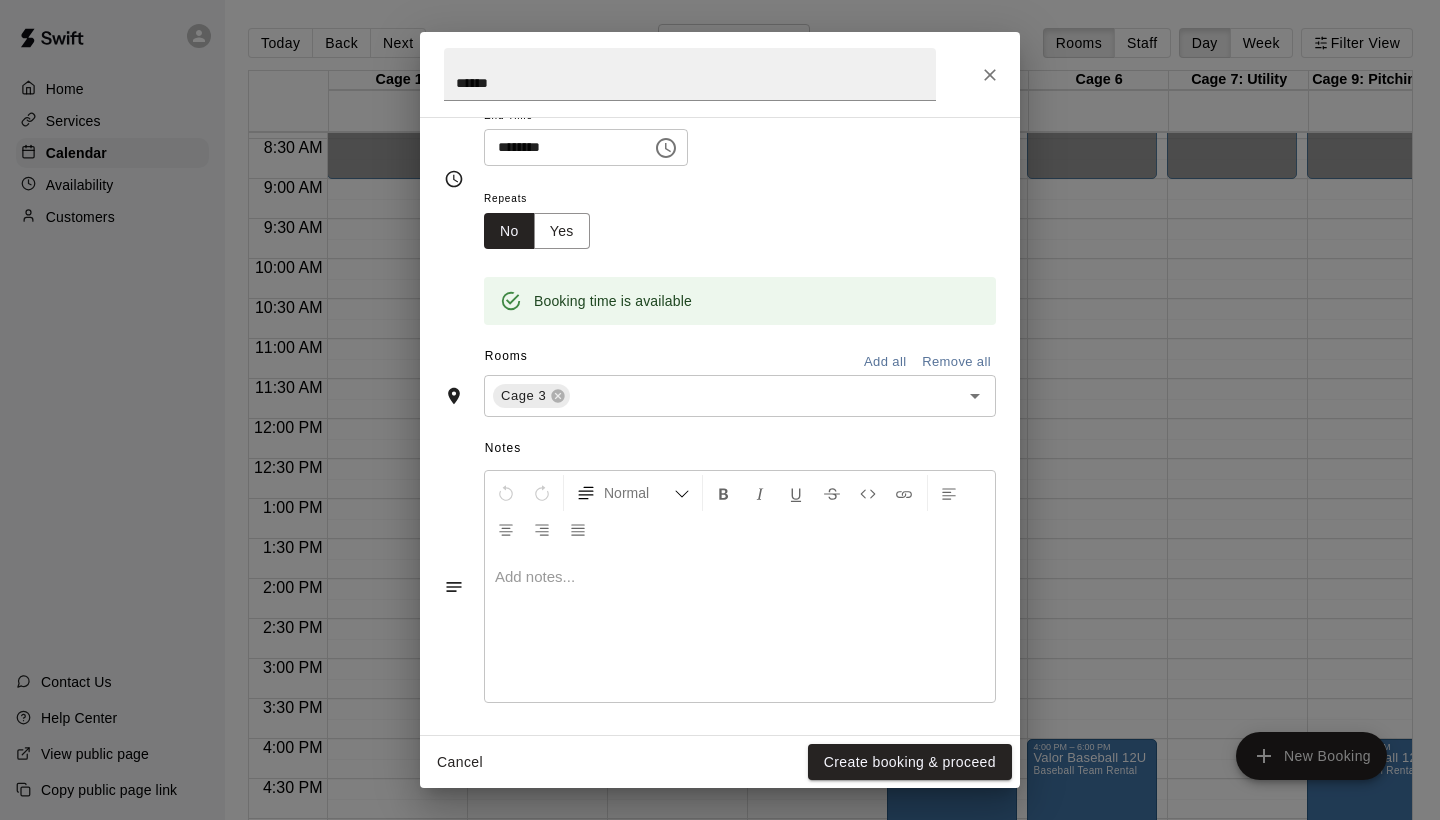 click at bounding box center [740, 627] 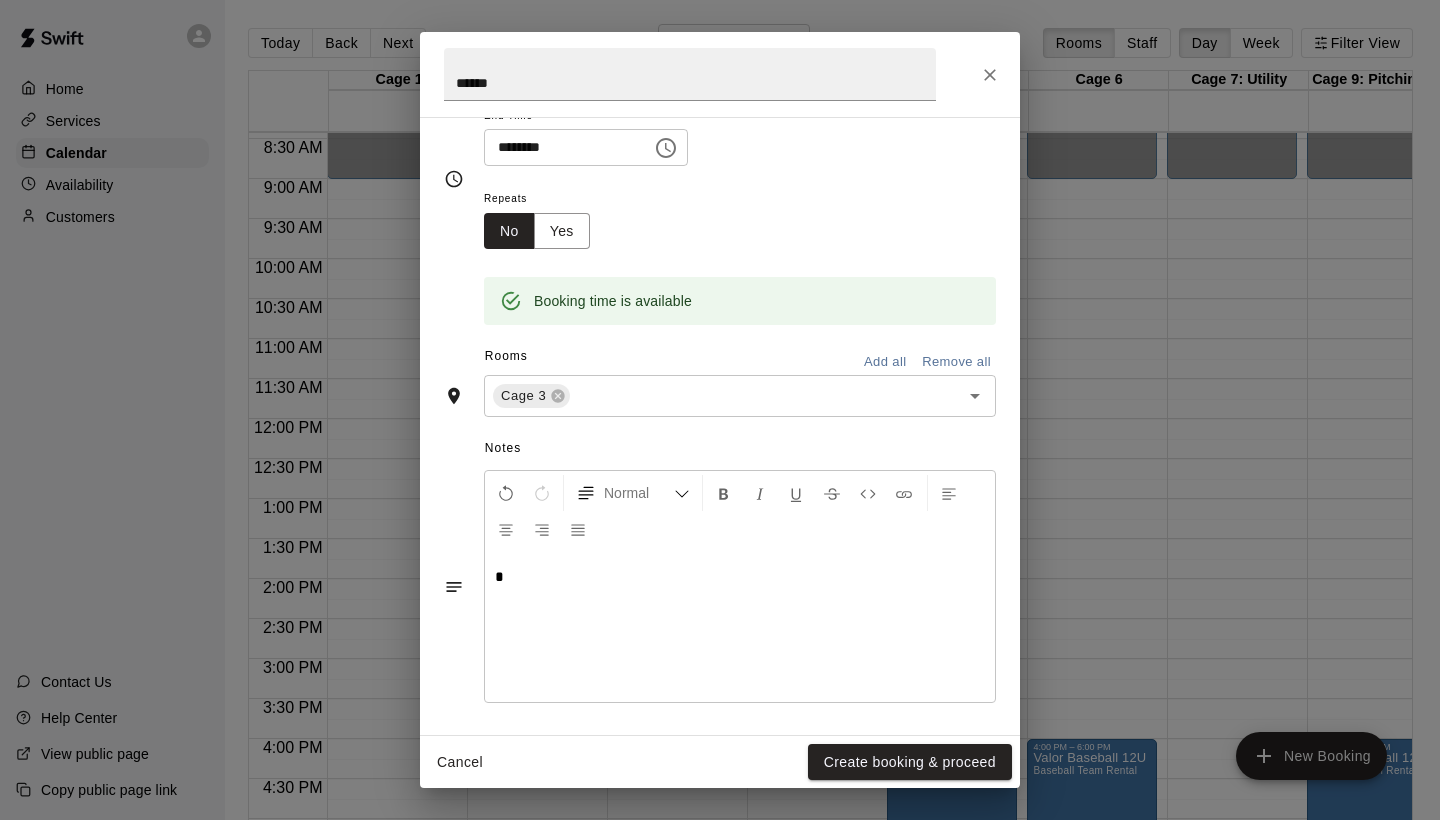 type 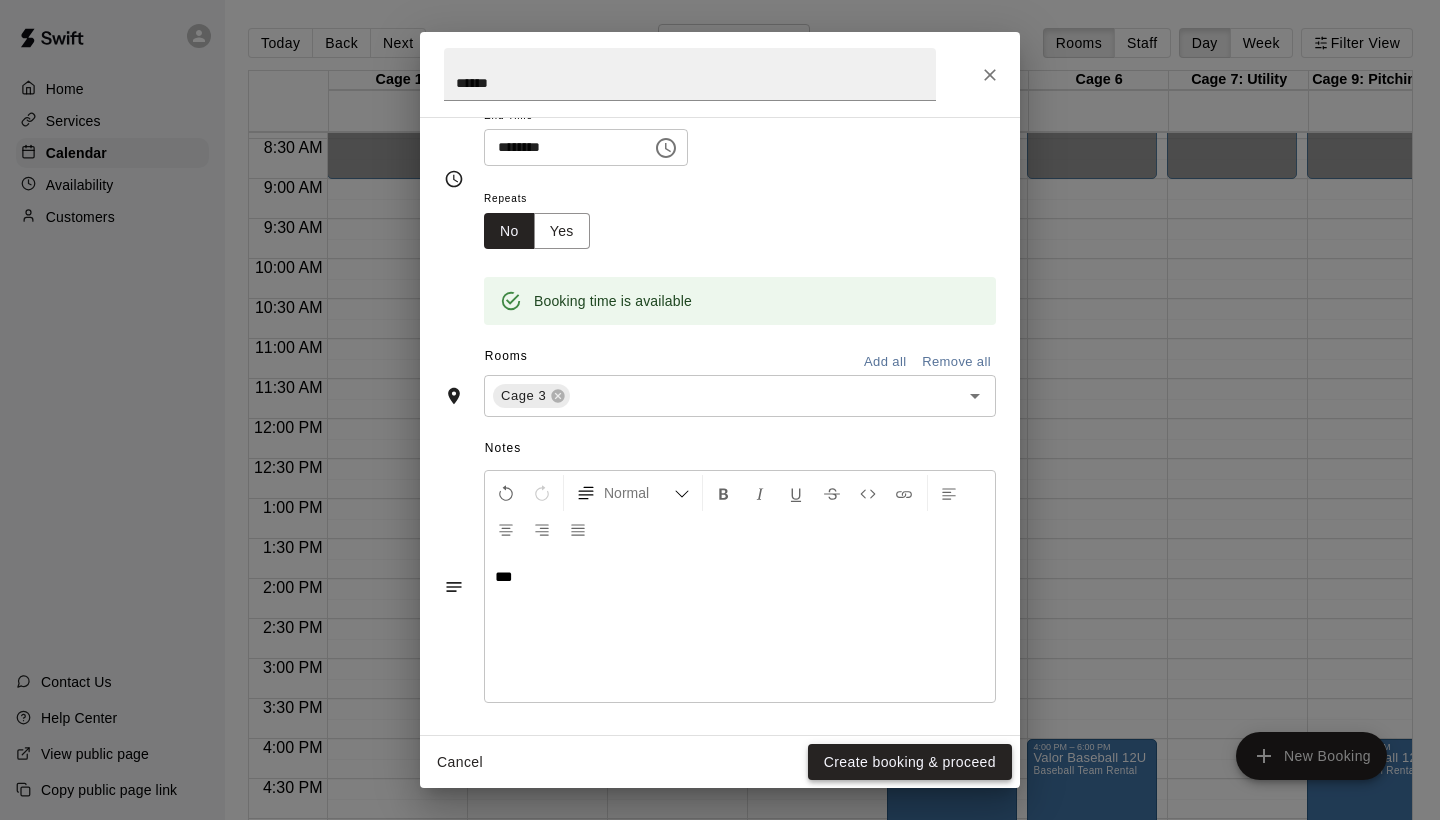 click on "Create booking & proceed" at bounding box center [910, 762] 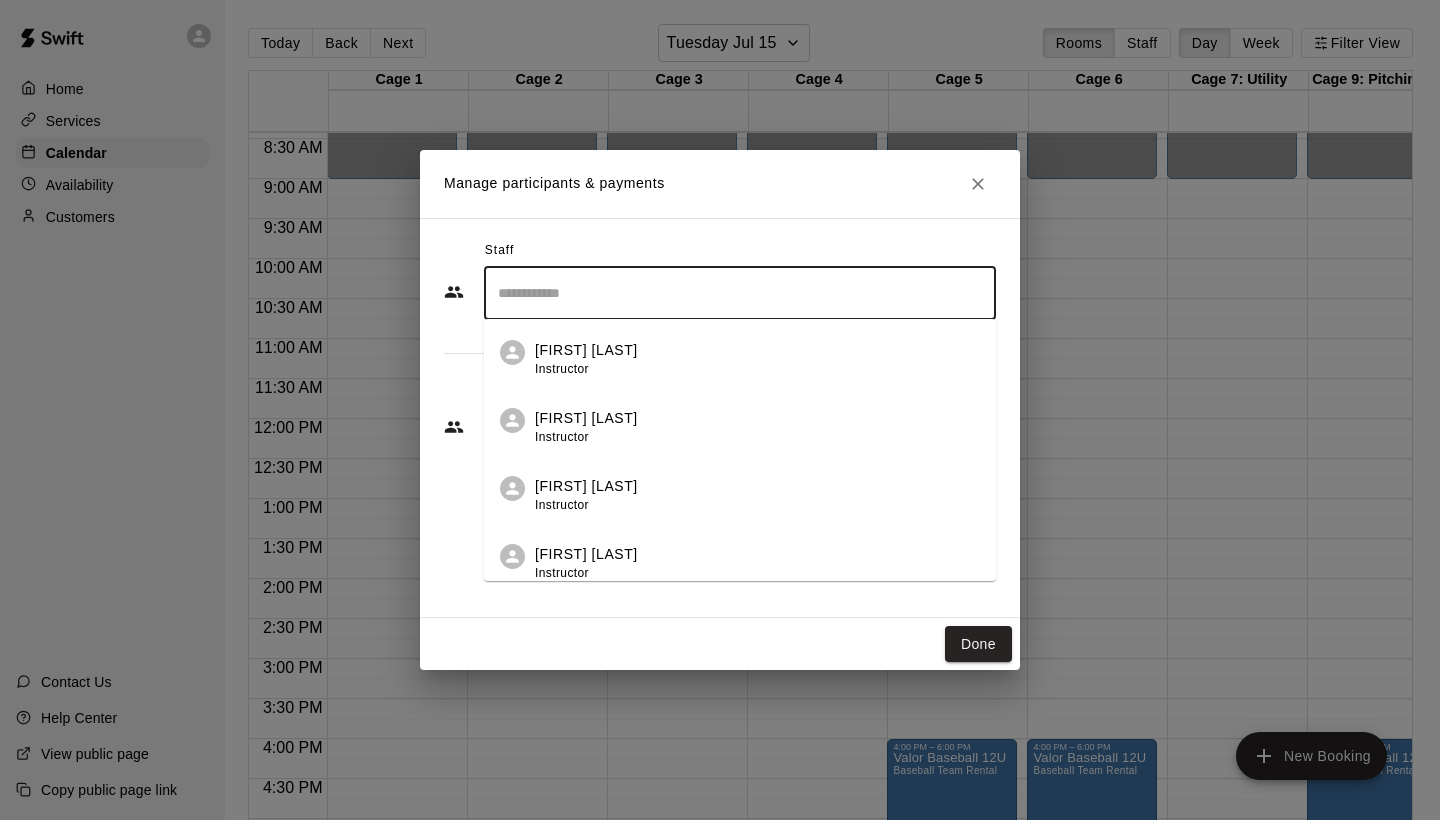 click at bounding box center [740, 293] 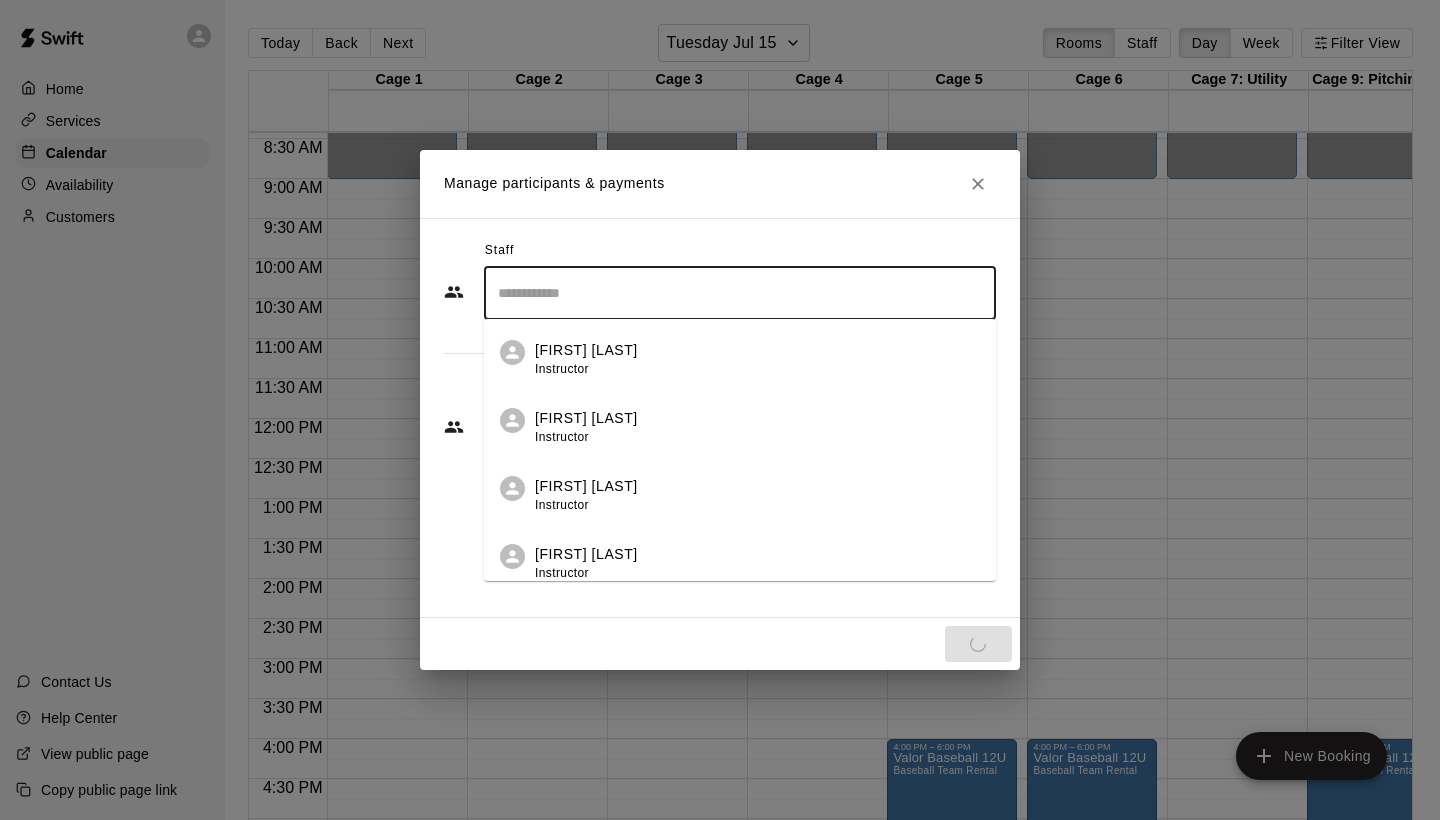 click on "[FIRST] [LAST] Instructor" at bounding box center [757, 359] 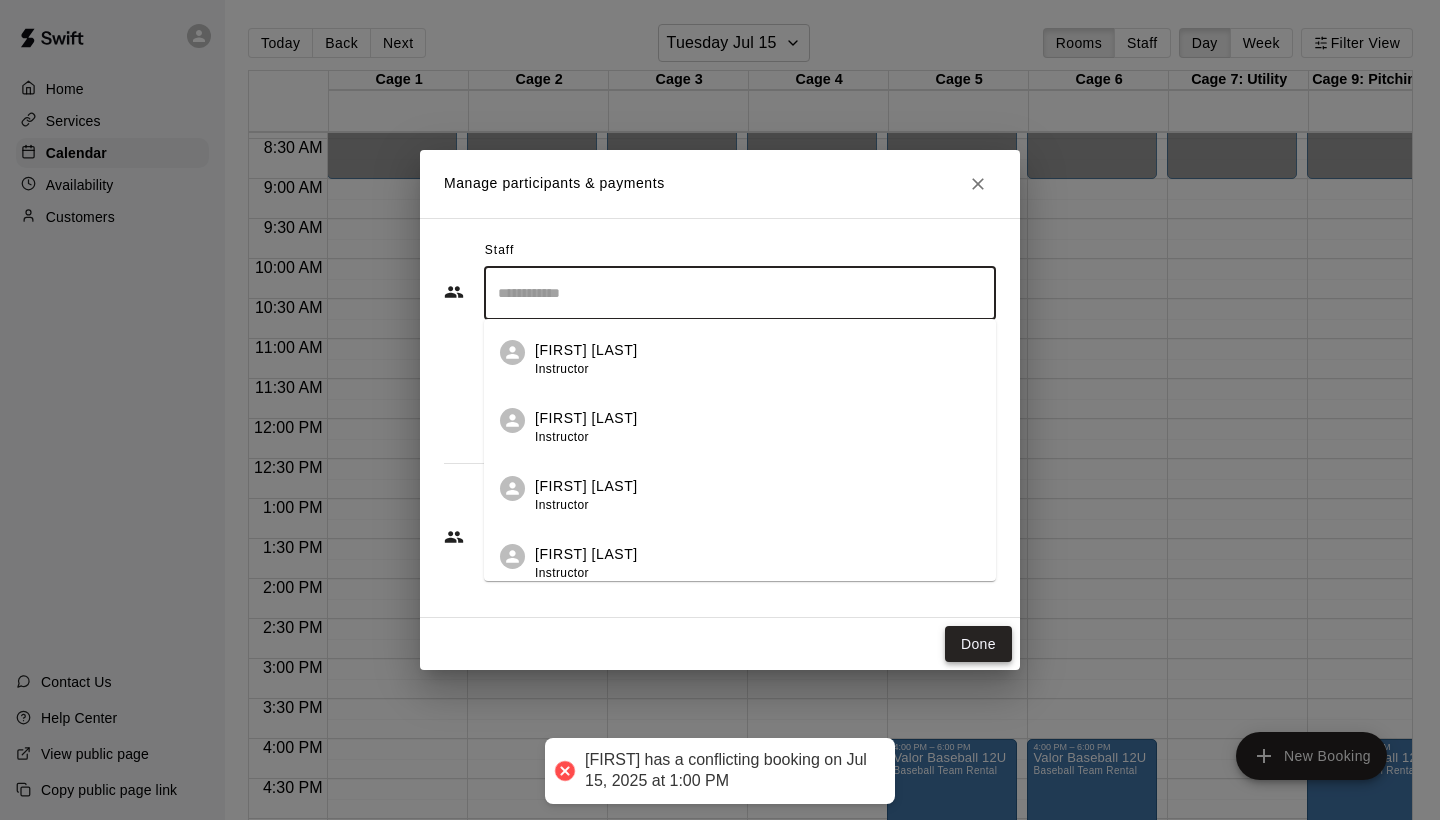 click on "Done" at bounding box center [978, 644] 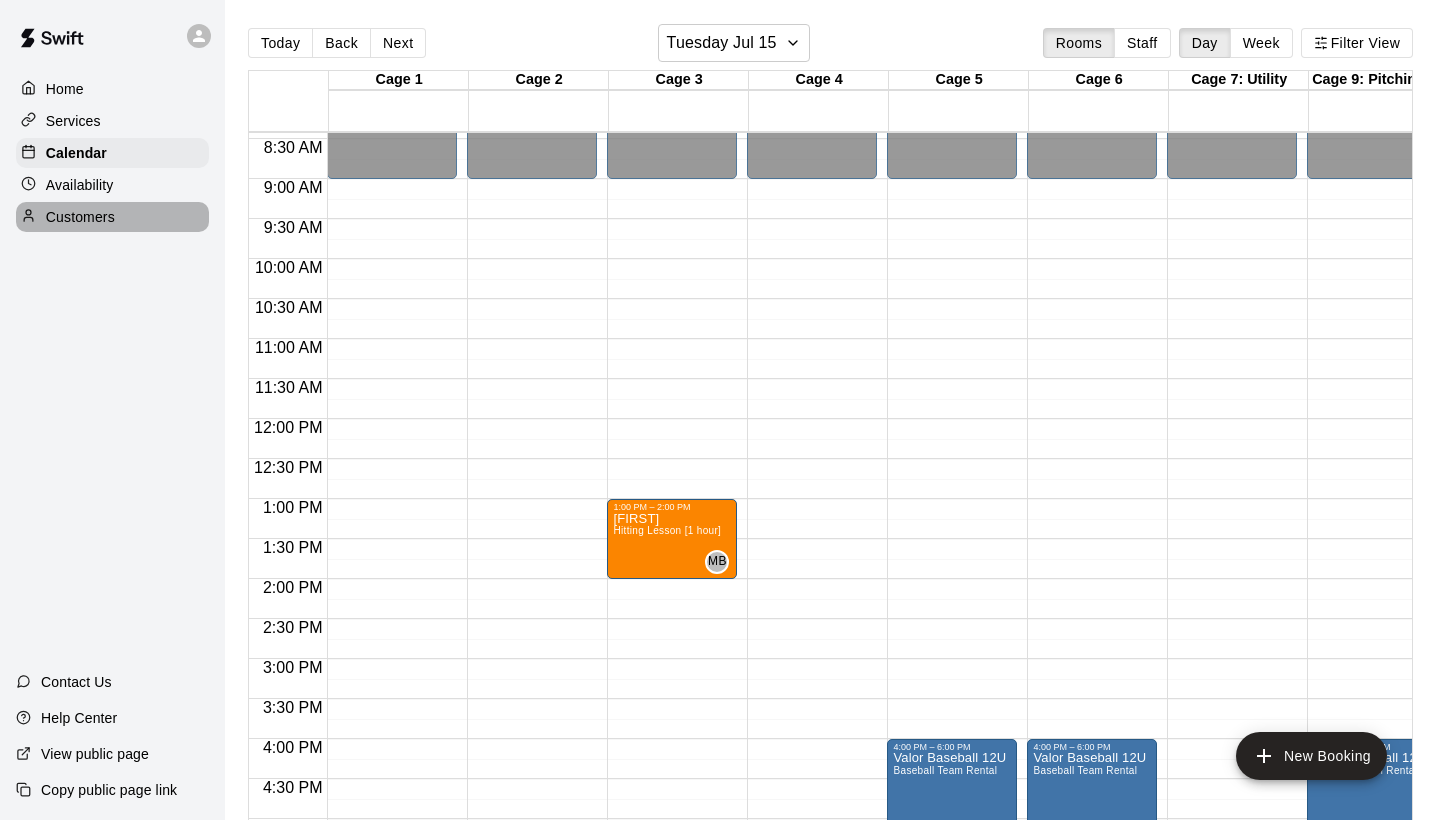 click on "Customers" at bounding box center (112, 217) 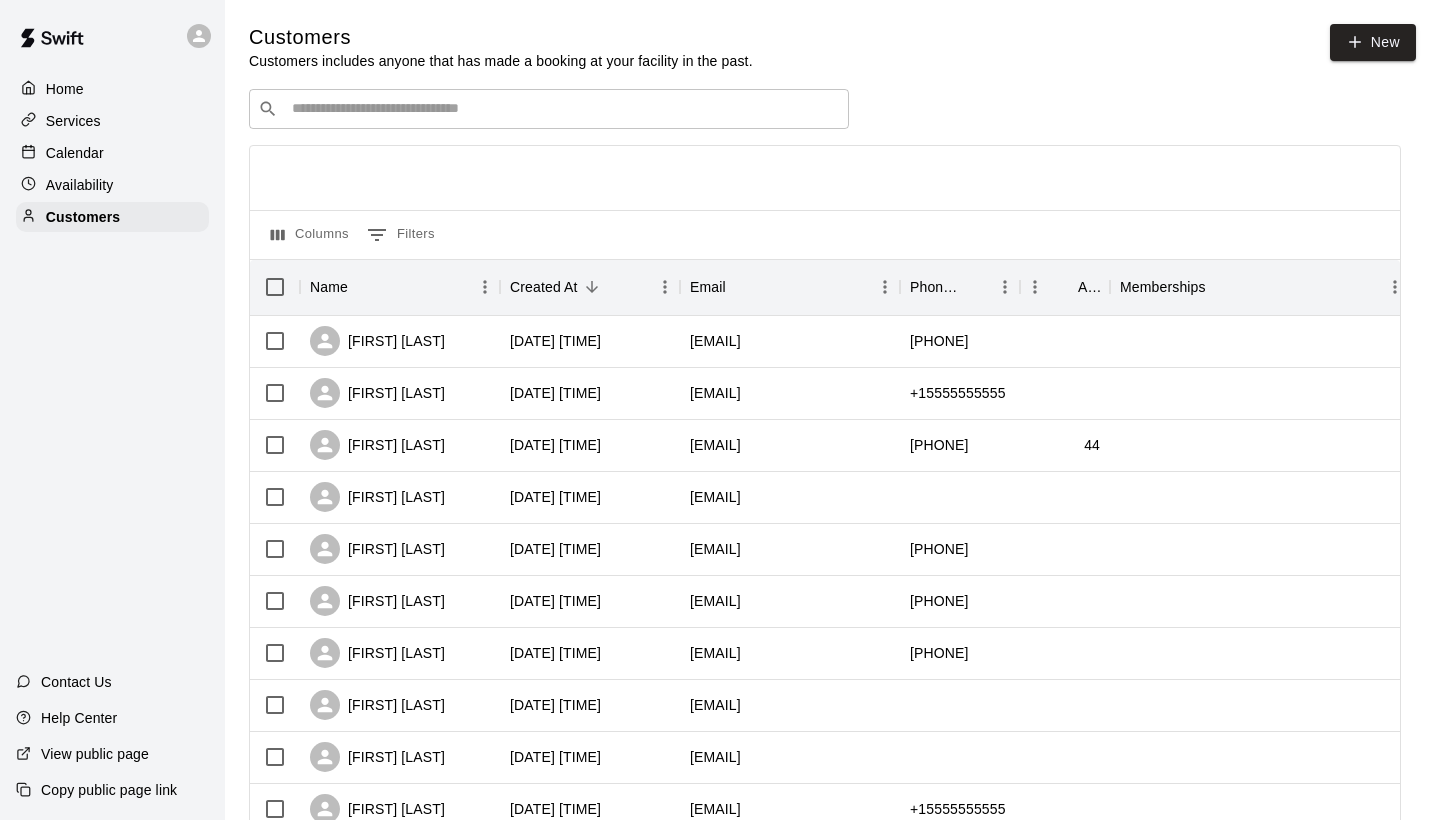 click on "Availability" at bounding box center (112, 185) 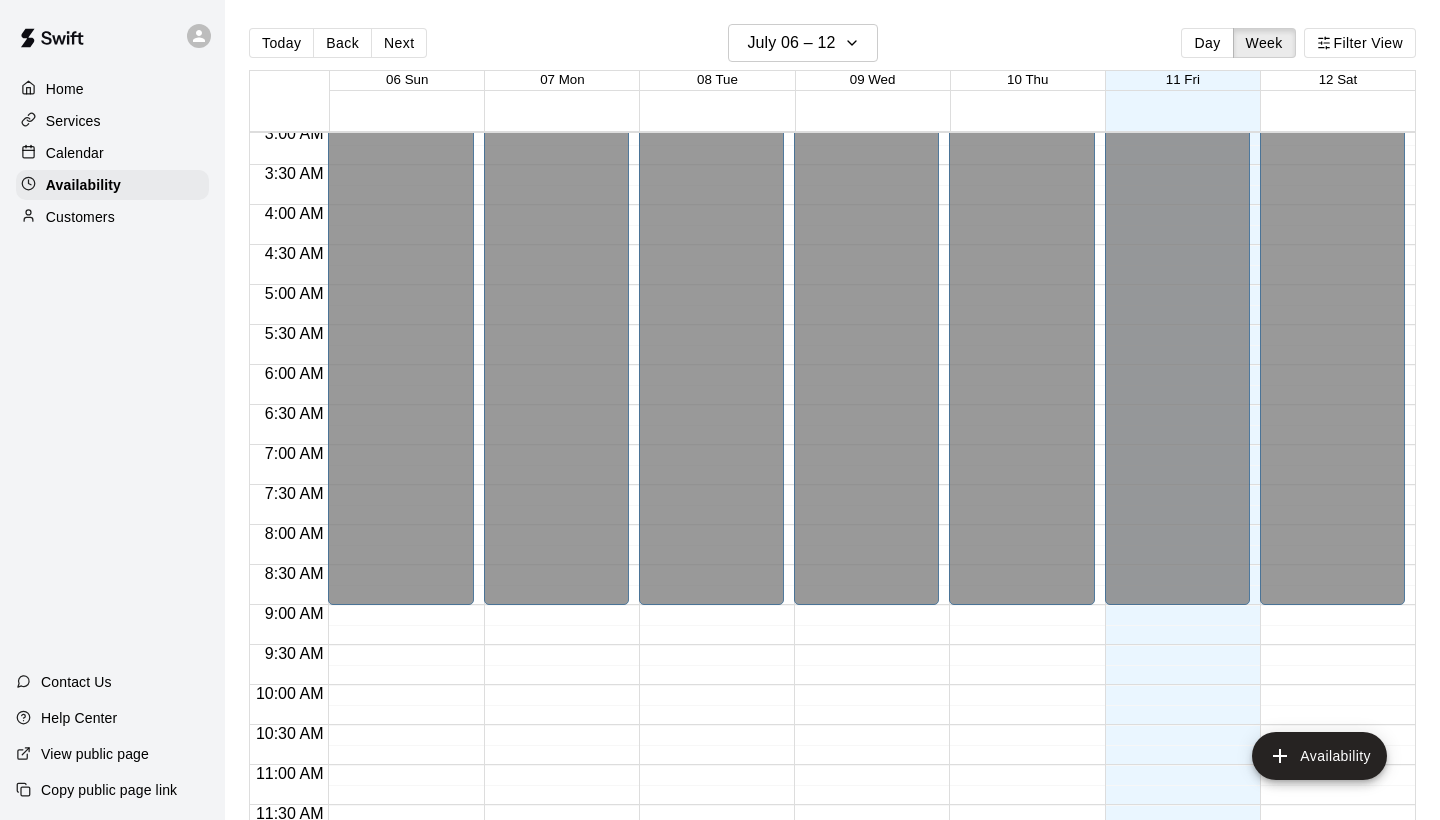scroll, scrollTop: 197, scrollLeft: 0, axis: vertical 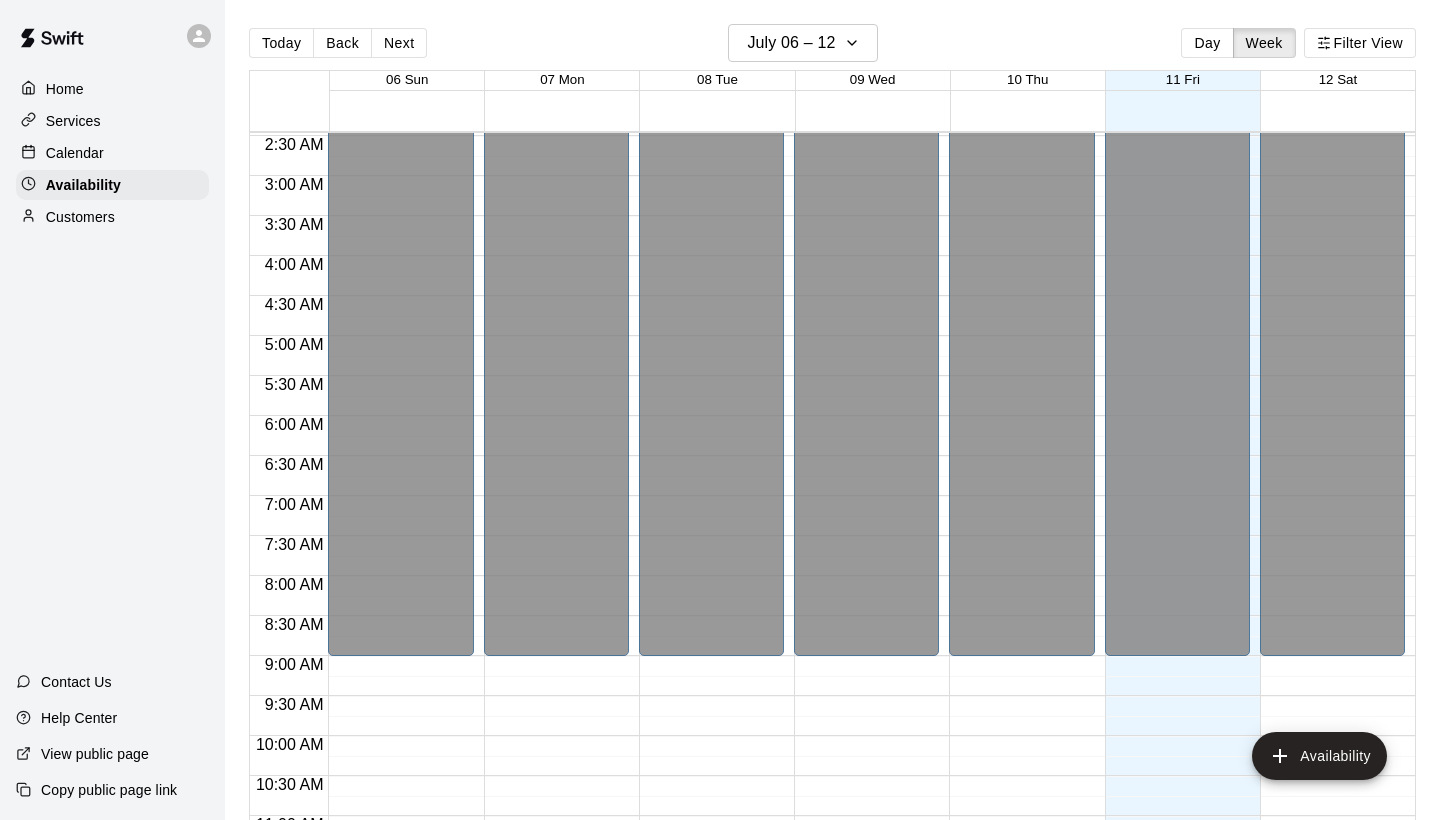 click at bounding box center [199, 36] 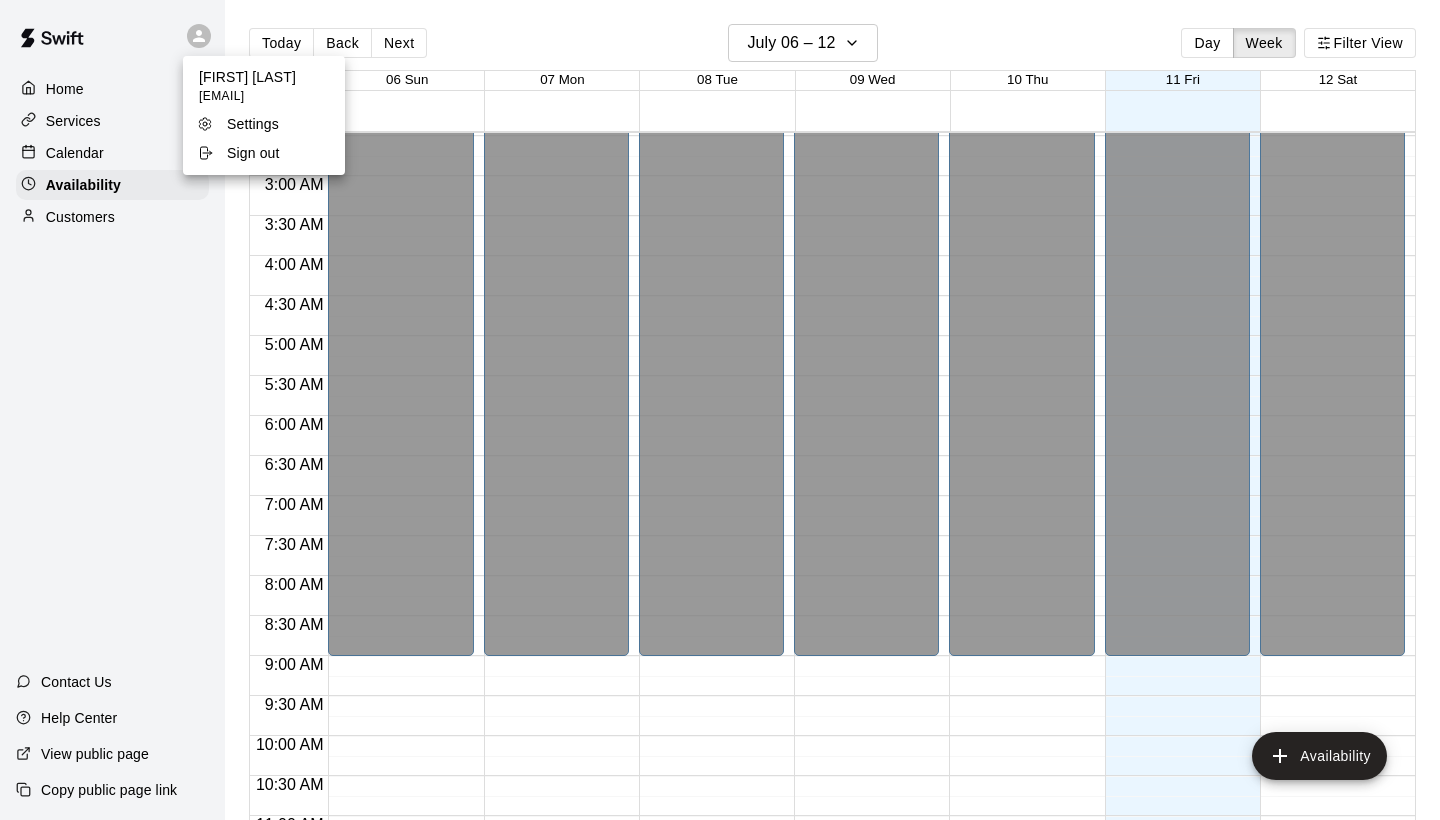 click at bounding box center [720, 410] 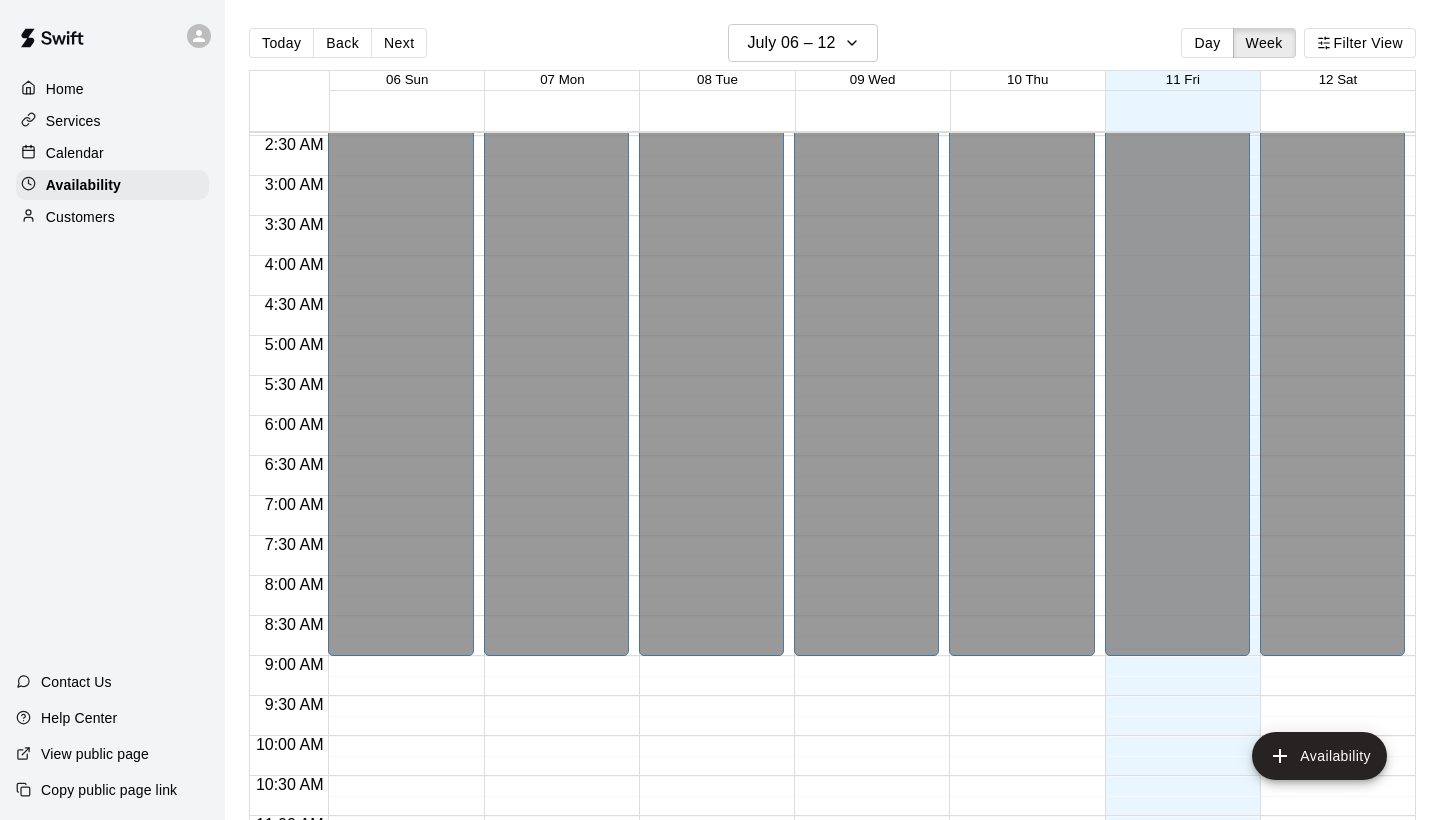 click on "Calendar" at bounding box center (112, 153) 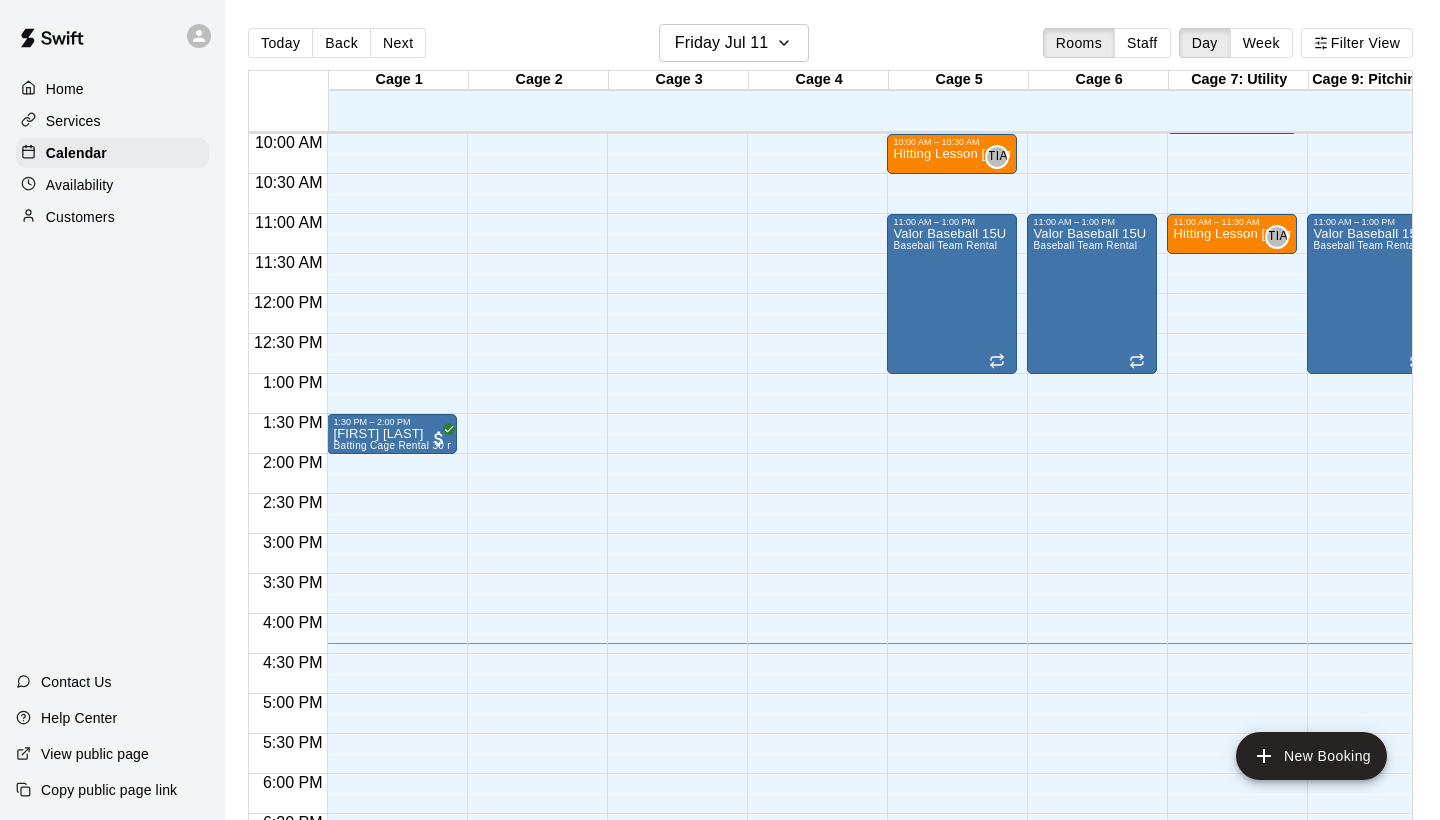 scroll, scrollTop: 579, scrollLeft: 0, axis: vertical 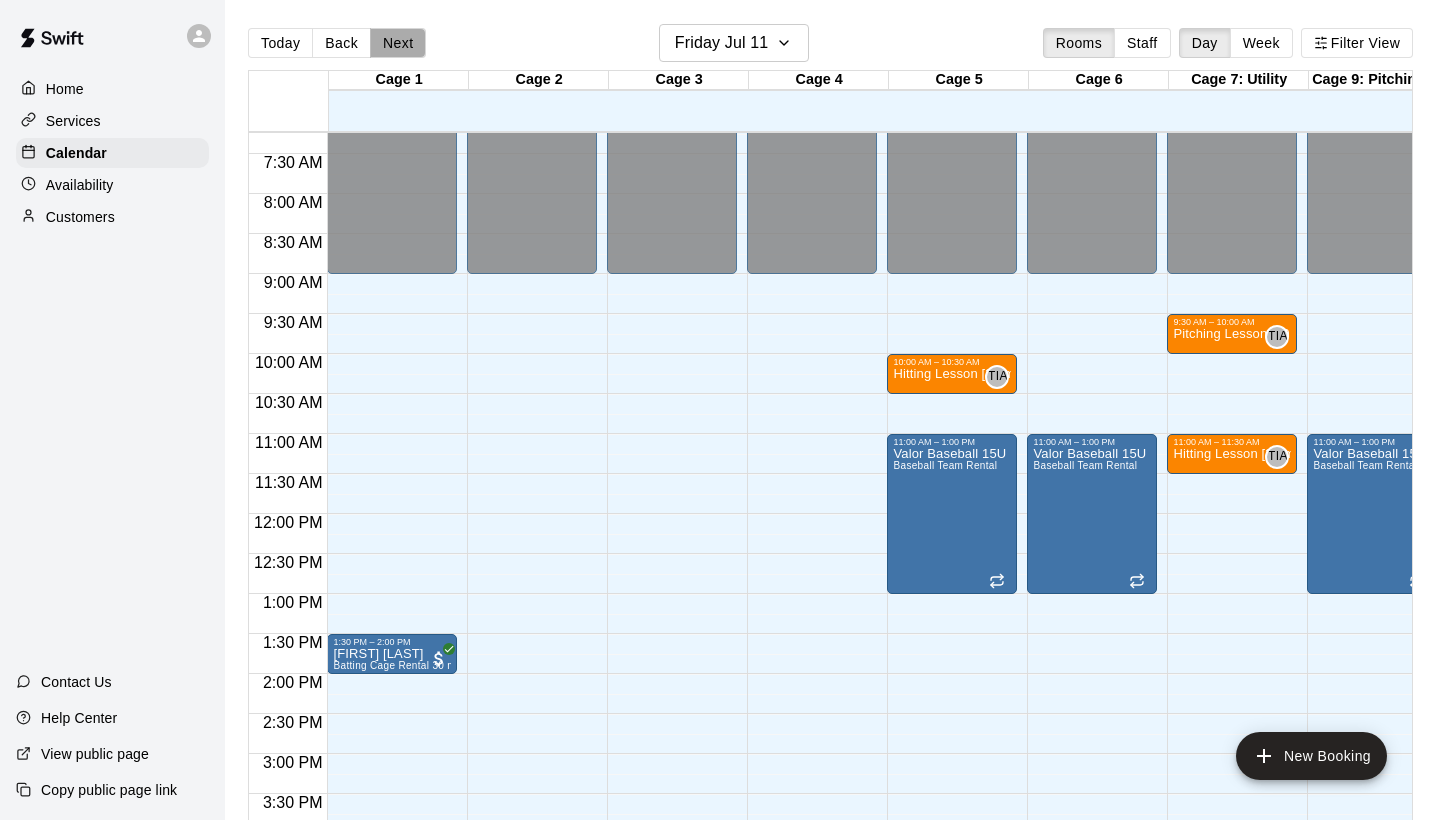 click on "Next" at bounding box center (398, 43) 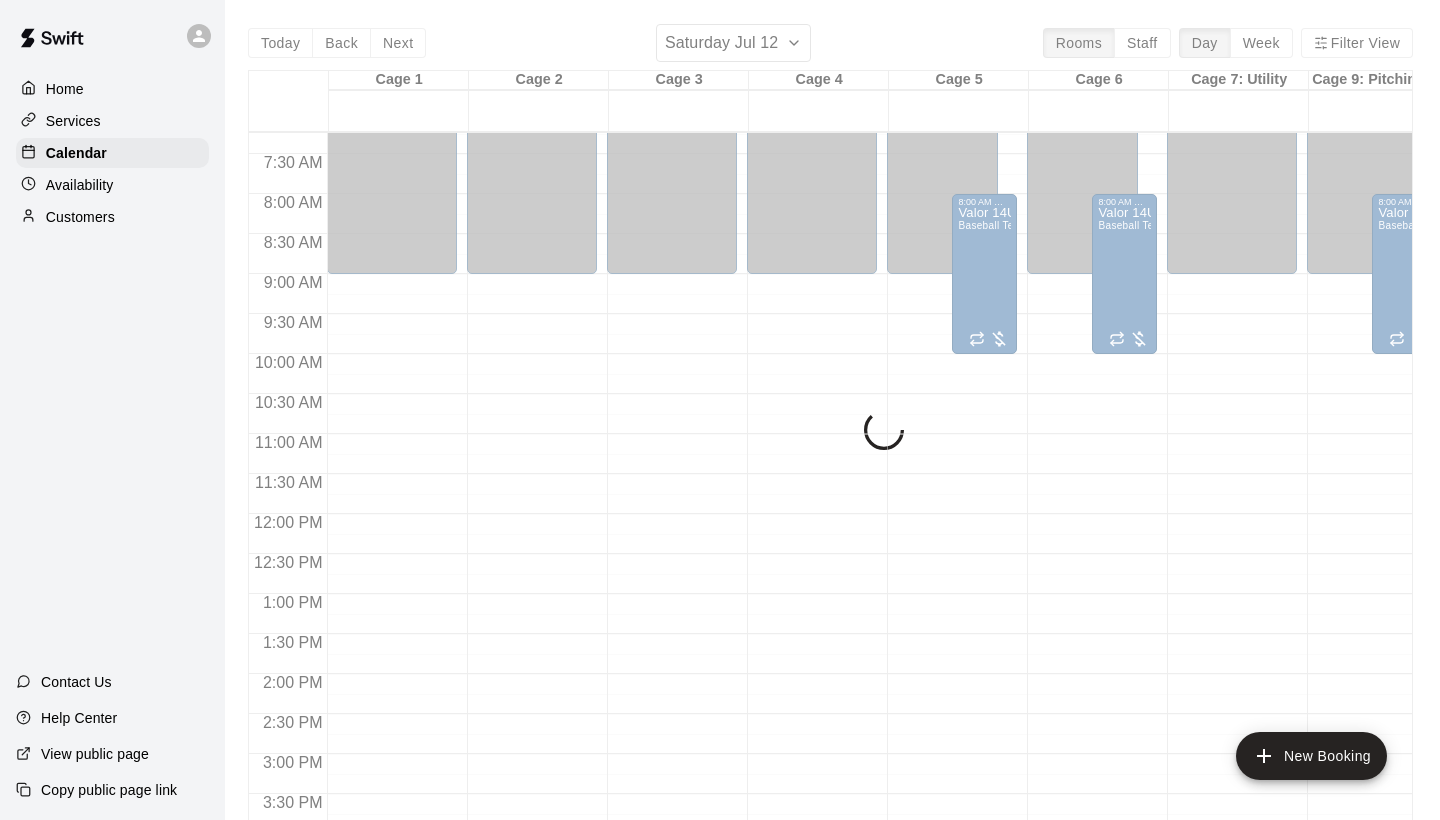 click on "Today Back Next Saturday Jul 12 Rooms Staff Day Week Filter View Cage 1 12 Sat Cage 2 12 Sat Cage 3 12 Sat Cage 4 12 Sat Cage 5 12 Sat Cage 6 12 Sat Cage 7: Utility 12 Sat Cage 9: Pitching Baseball 12 Sat Cage 10 12 Sat Cage 11 12 Sat Cage 12 12 Sat Strength & Conditioning Area 12 Sat 12:00 AM 12:30 AM 1:00 AM 1:30 AM 2:00 AM 2:30 AM 3:00 AM 3:30 AM 4:00 AM 4:30 AM 5:00 AM 5:30 AM 6:00 AM 6:30 AM 7:00 AM 7:30 AM 8:00 AM 8:30 AM 9:00 AM 9:30 AM 10:00 AM 10:30 AM 11:00 AM 11:30 AM 12:00 PM 12:30 PM 1:00 PM 1:30 PM 2:00 PM 2:30 PM 3:00 PM 3:30 PM 4:00 PM 4:30 PM 5:00 PM 5:30 PM 6:00 PM 6:30 PM 7:00 PM 7:30 PM 8:00 PM 8:30 PM 9:00 PM 9:30 PM 10:00 PM 10:30 PM 11:00 PM 11:30 PM 12:00 AM – 9:00 AM Closed 9:00 PM – 11:59 PM Closed 12:00 AM – 9:00 AM Closed 9:00 PM – 11:59 PM Closed 12:00 AM – 9:00 AM Closed 9:00 PM – 11:59 PM Closed 12:00 AM – 9:00 AM Closed 9:00 PM – 11:59 PM Closed 12:00 AM – 9:00 AM Closed 9:00 PM – 11:59 PM Closed 8:00 AM – 10:00 AM Valor 14U Prime - [LAST] Closed Closed" at bounding box center [830, 434] 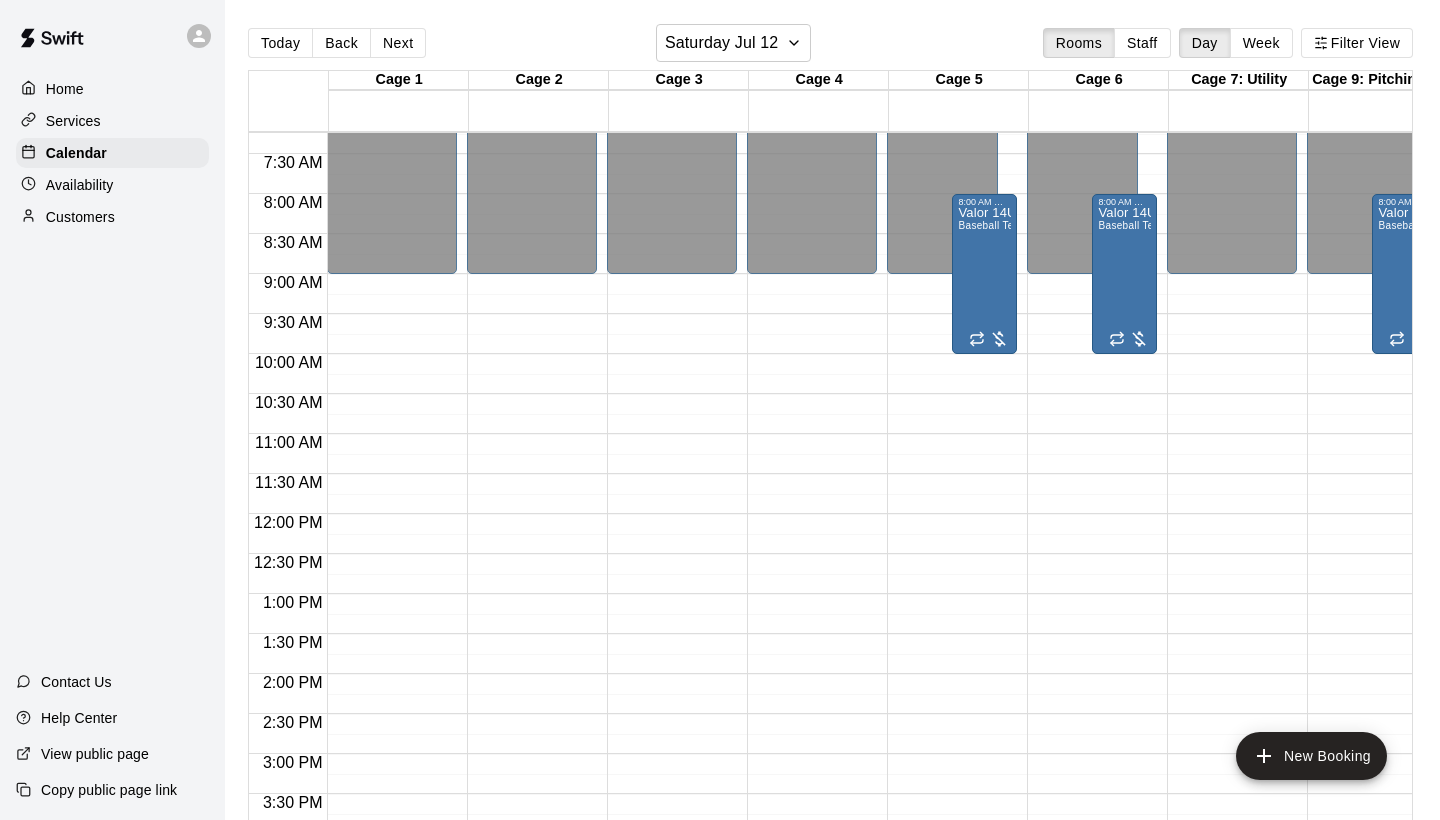 click on "Next" at bounding box center (398, 43) 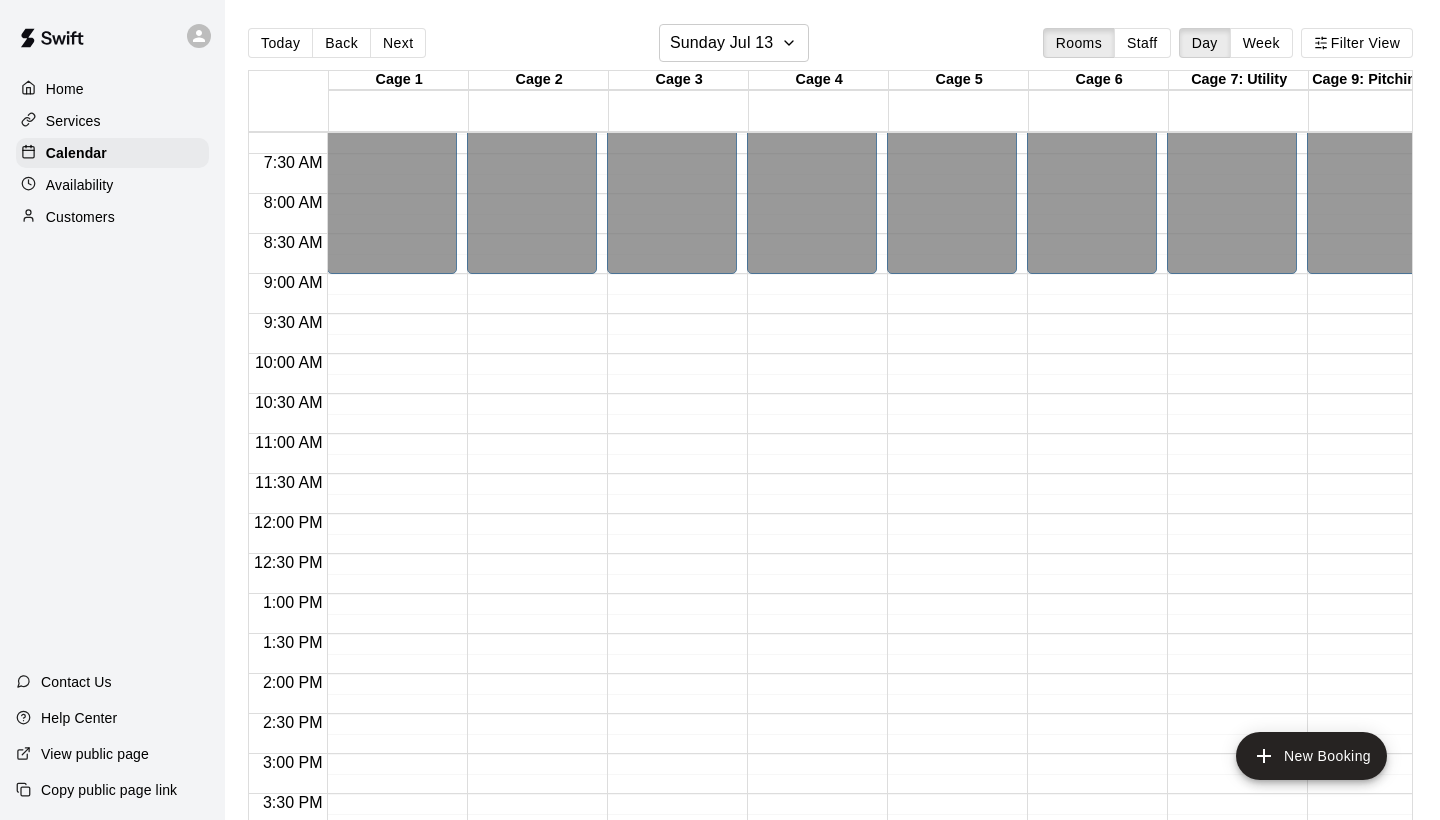 click on "Next" at bounding box center [398, 43] 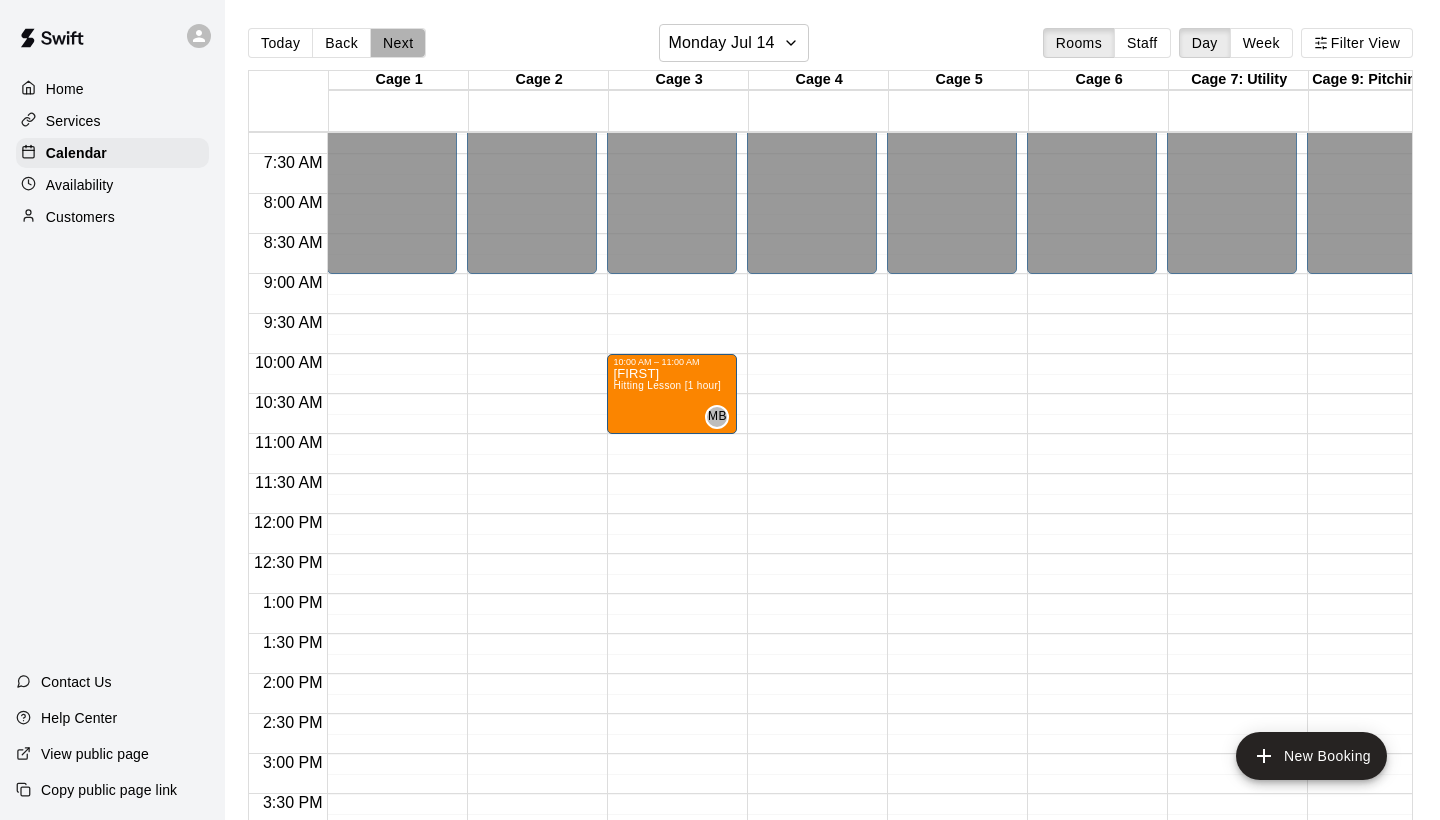 click on "Next" at bounding box center [398, 43] 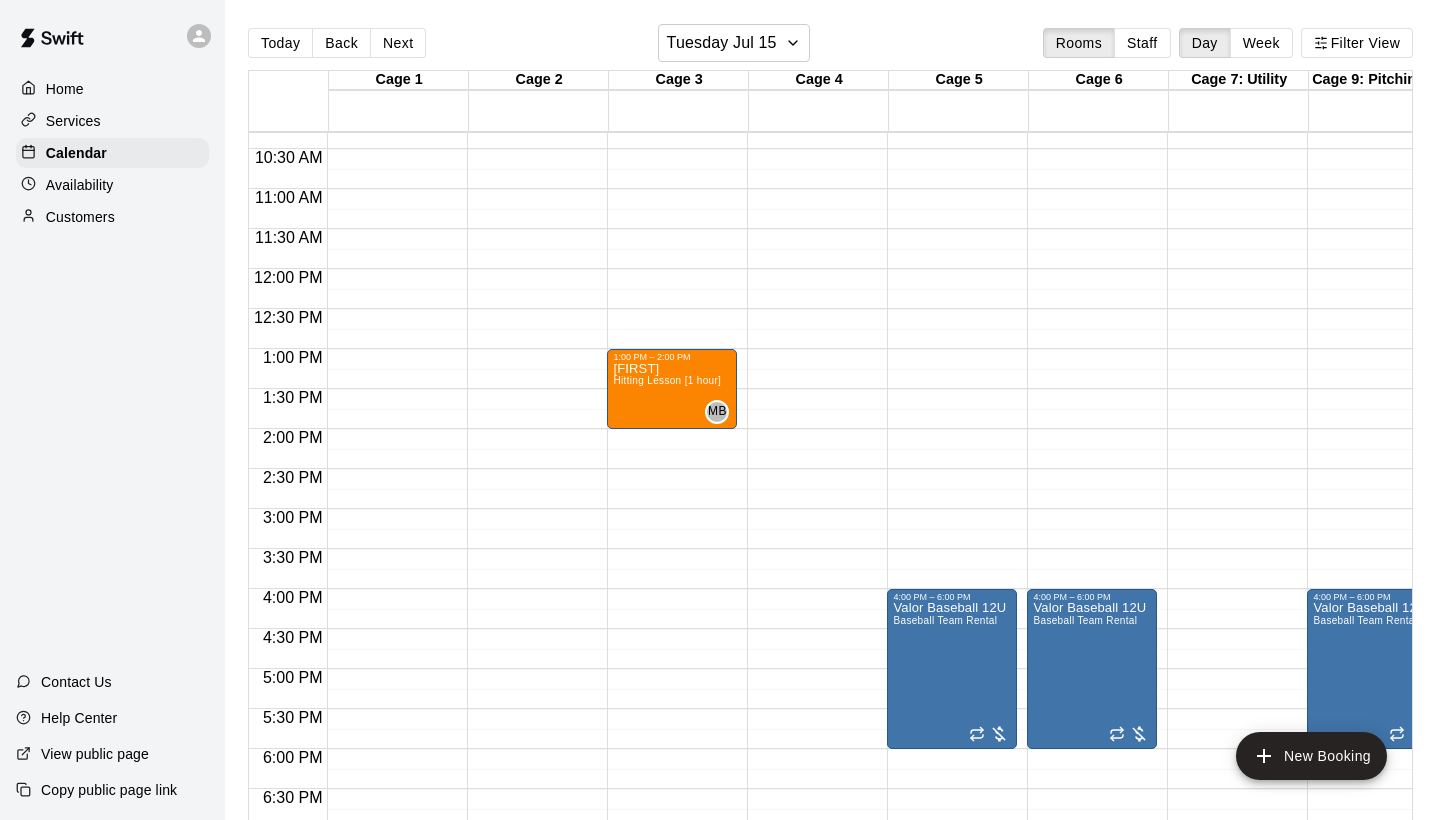 scroll, scrollTop: 978, scrollLeft: 0, axis: vertical 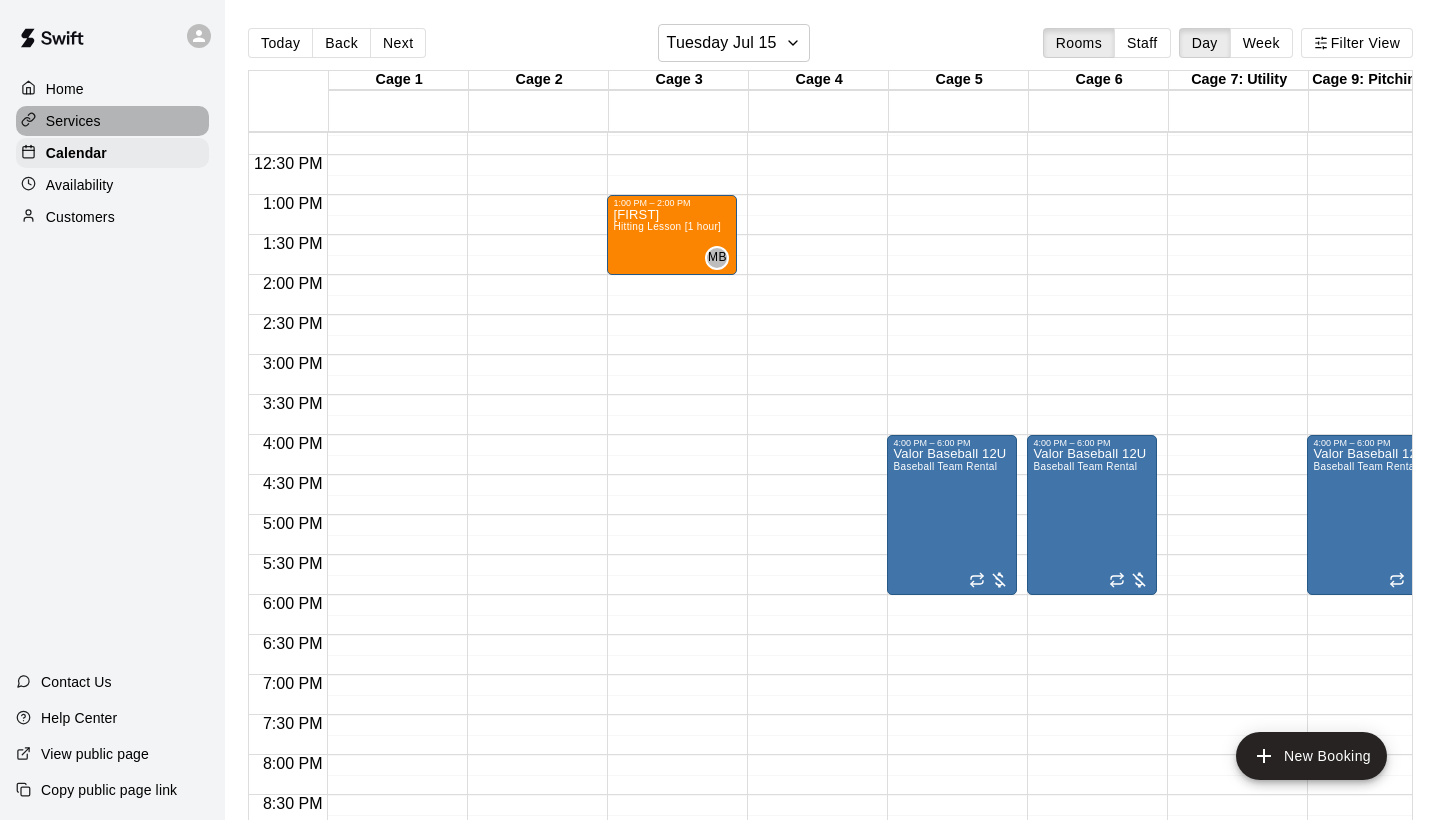 click on "Services" at bounding box center [112, 121] 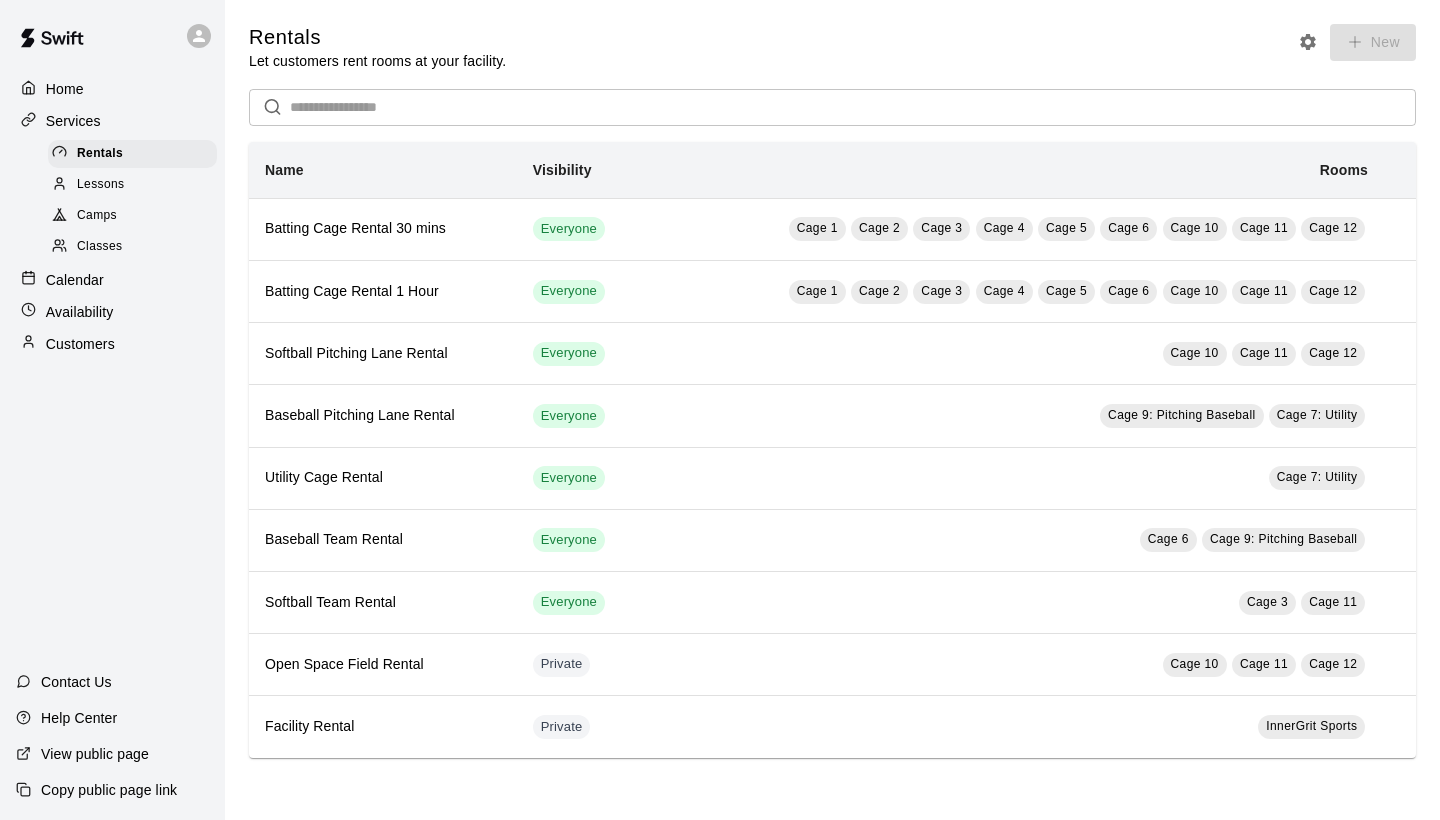 click on "Services" at bounding box center [112, 121] 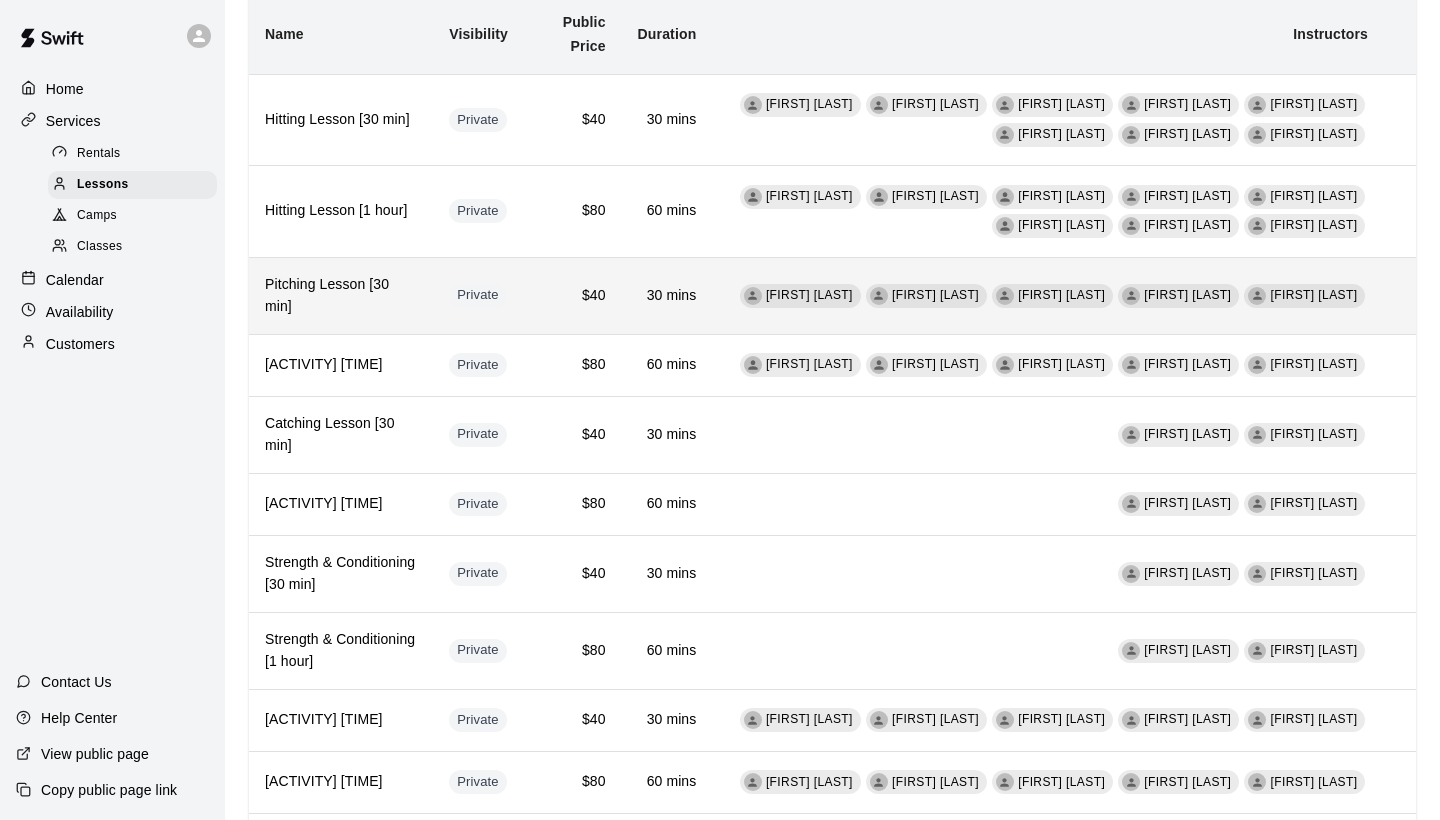 scroll, scrollTop: 306, scrollLeft: 0, axis: vertical 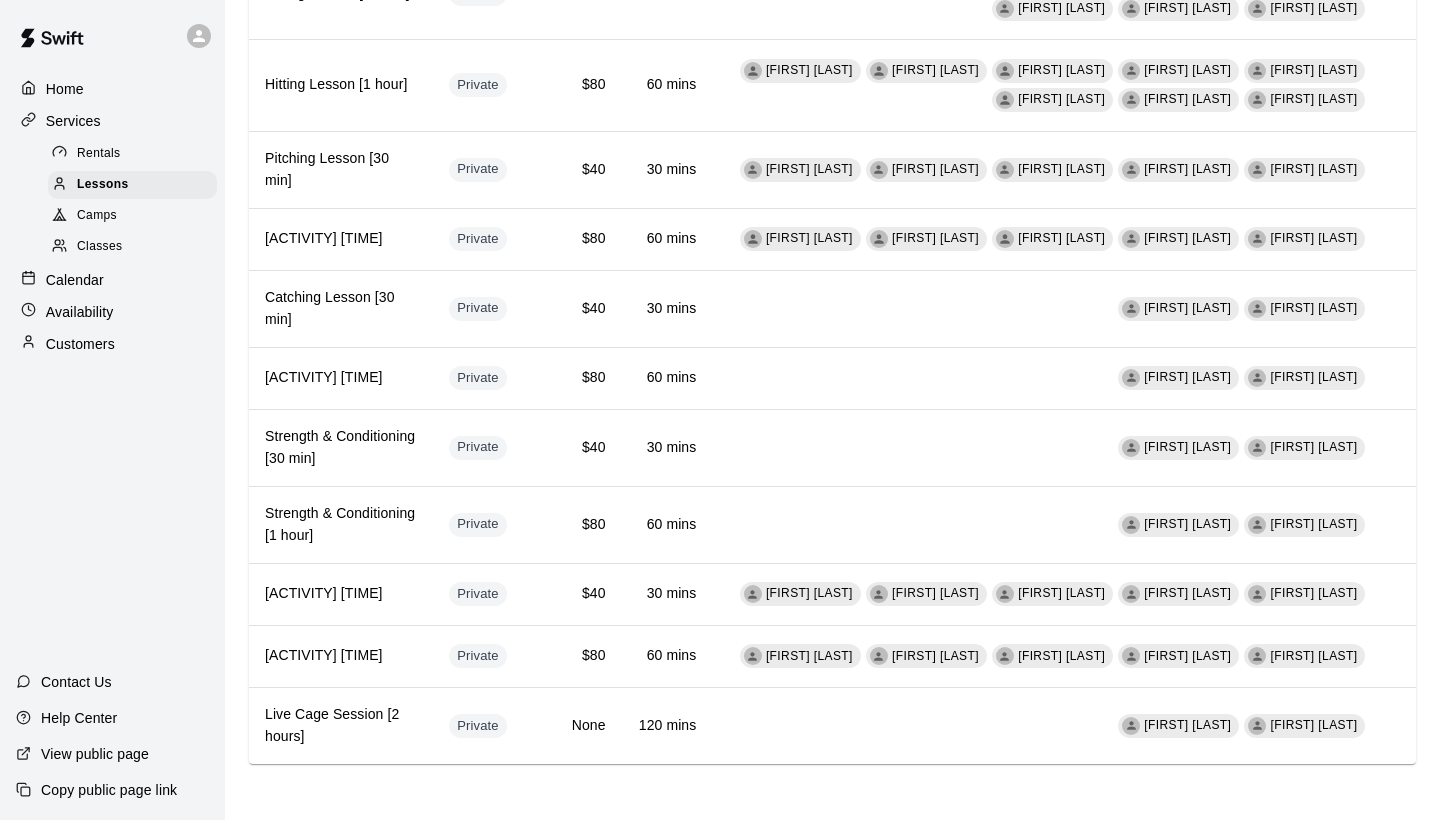 click on "Camps" at bounding box center [132, 216] 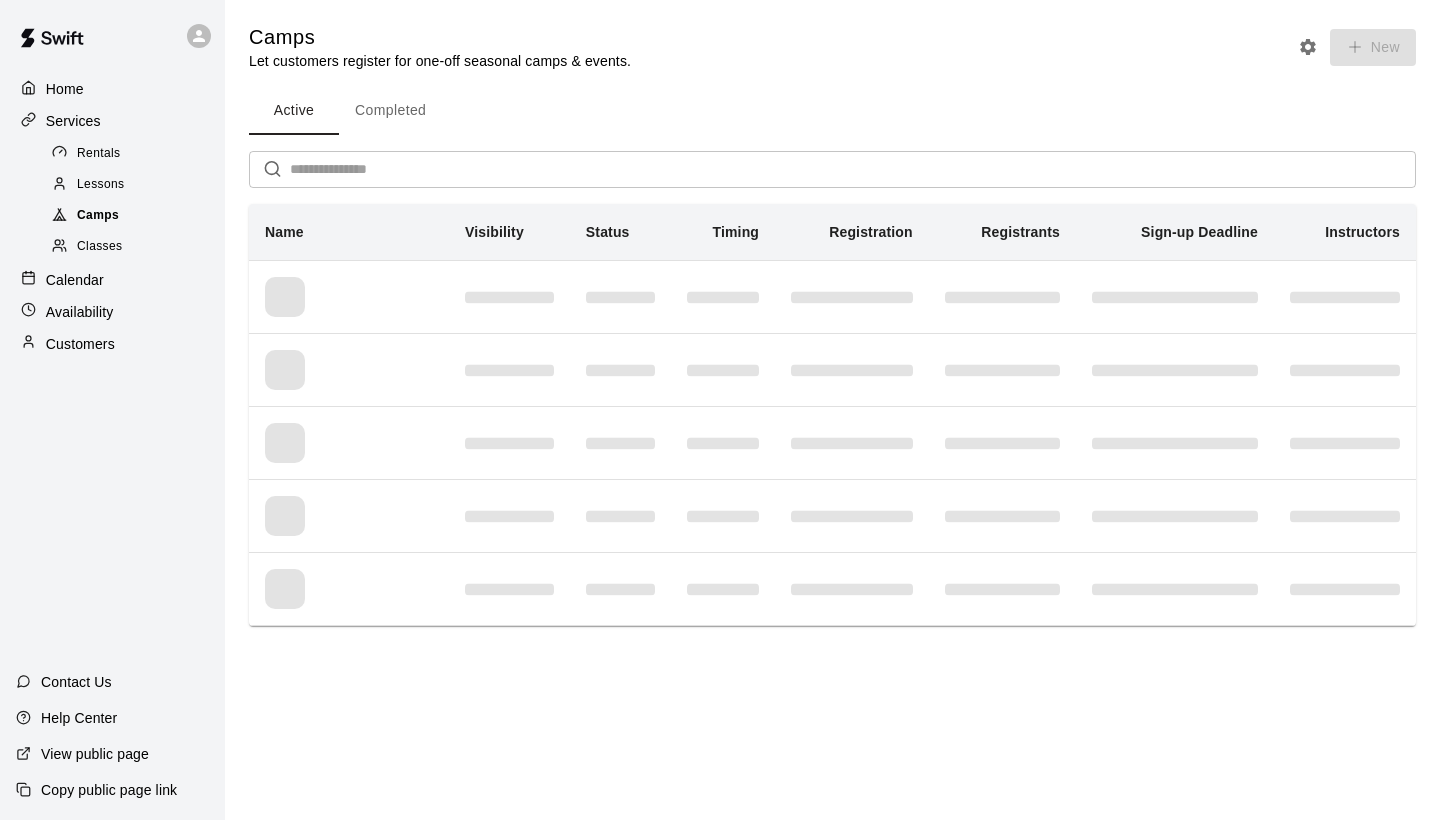 scroll, scrollTop: 0, scrollLeft: 0, axis: both 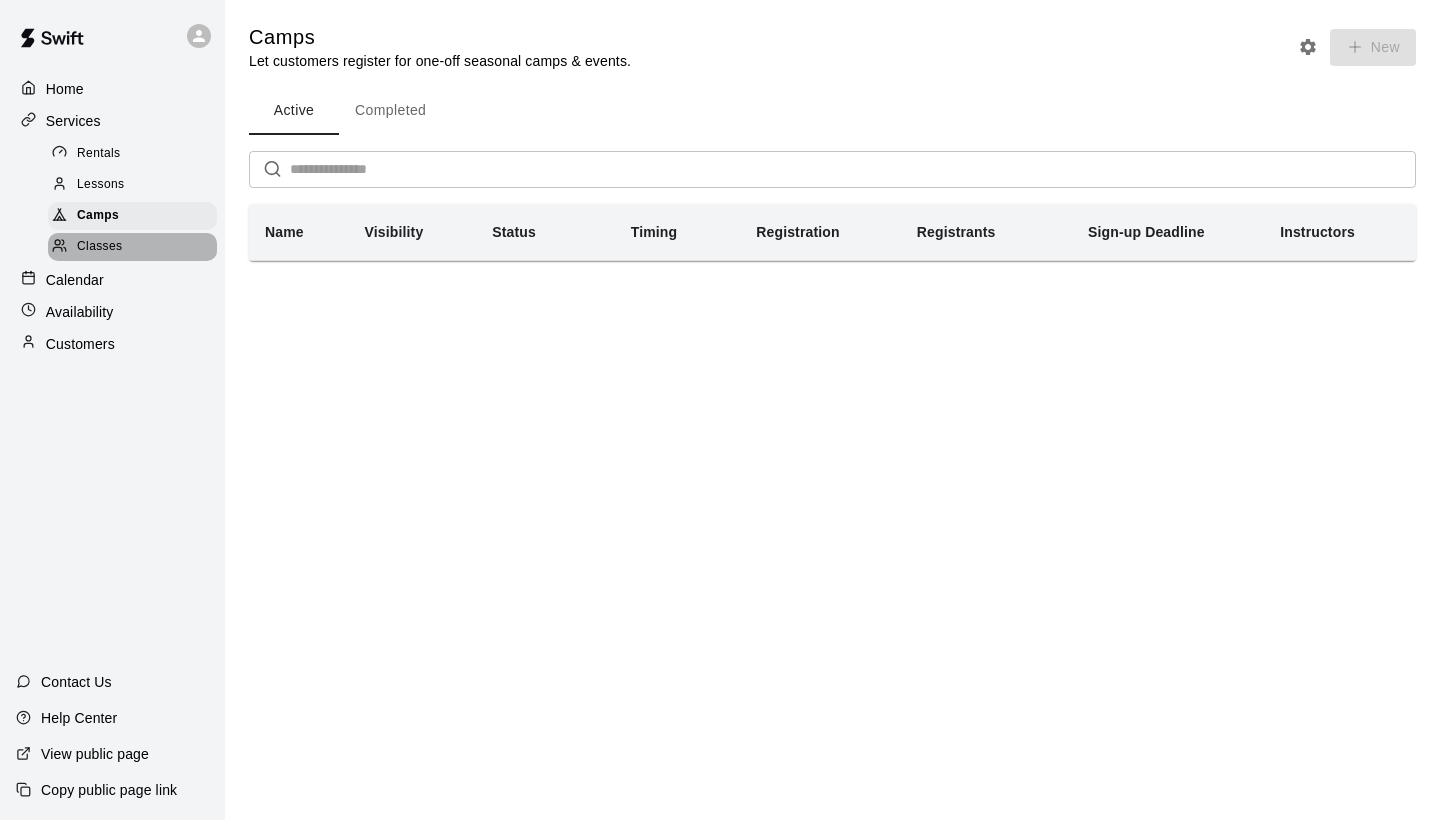 click on "Classes" at bounding box center [132, 247] 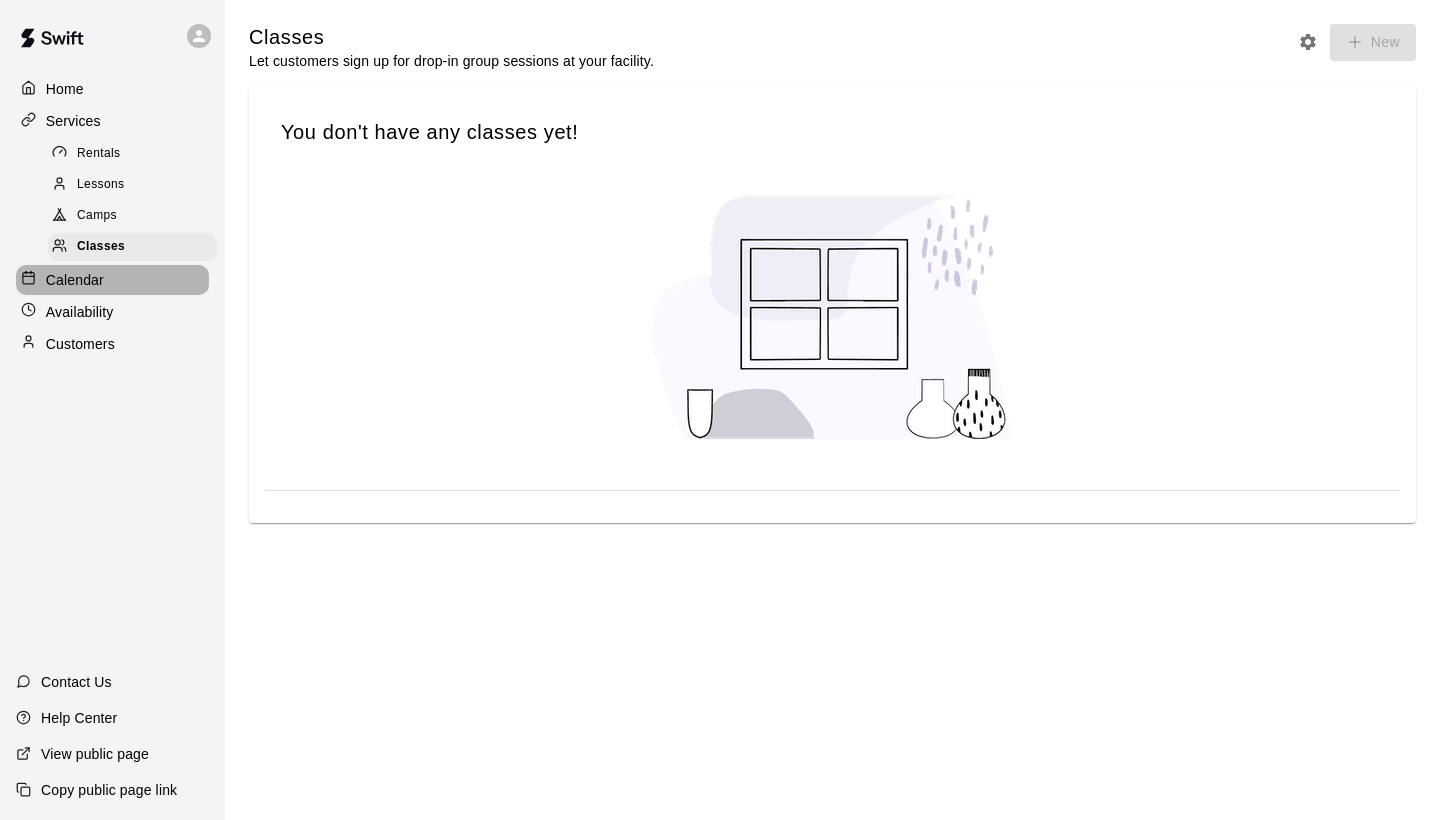 click on "Calendar" at bounding box center (112, 280) 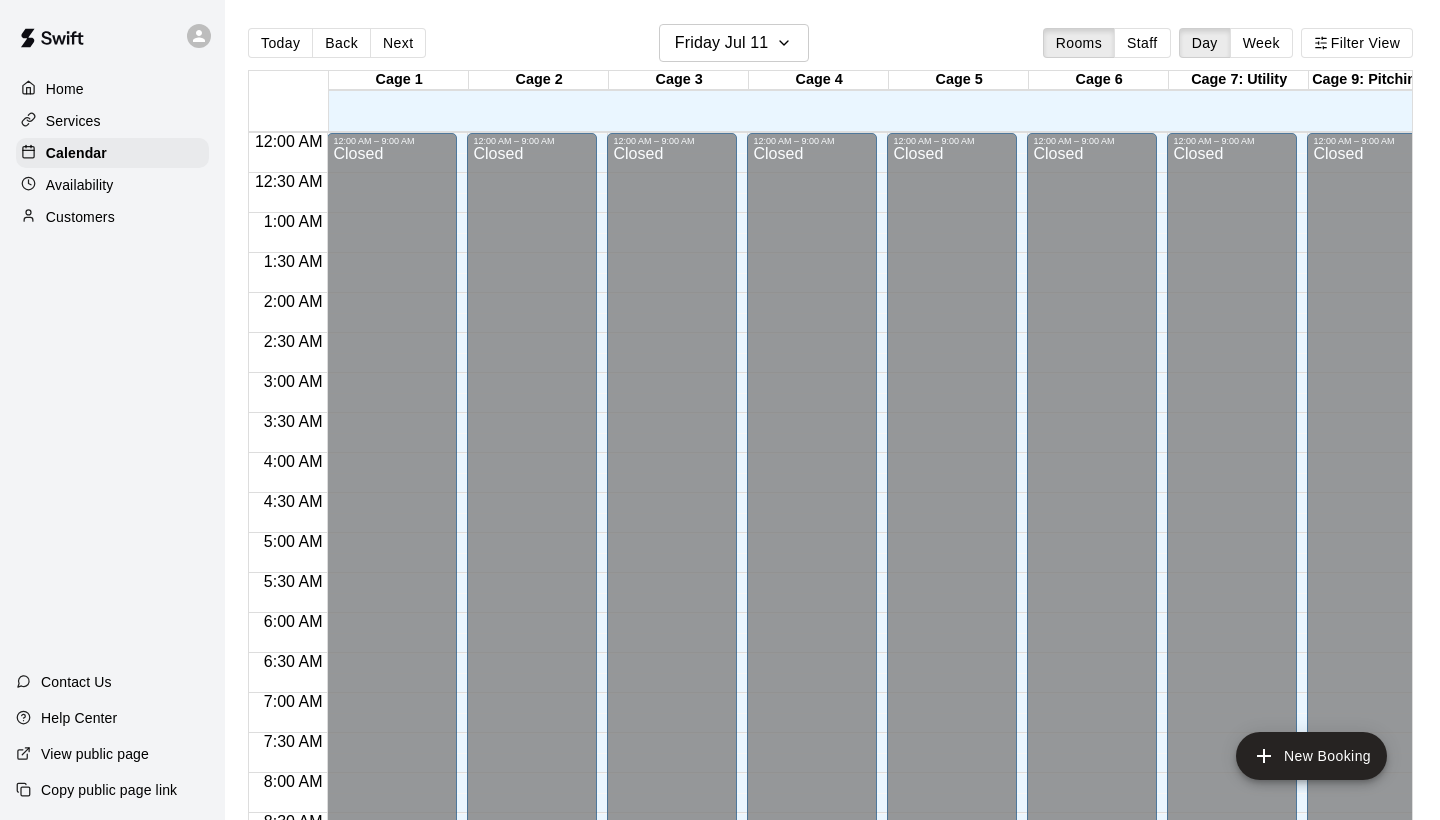 scroll, scrollTop: 1151, scrollLeft: 0, axis: vertical 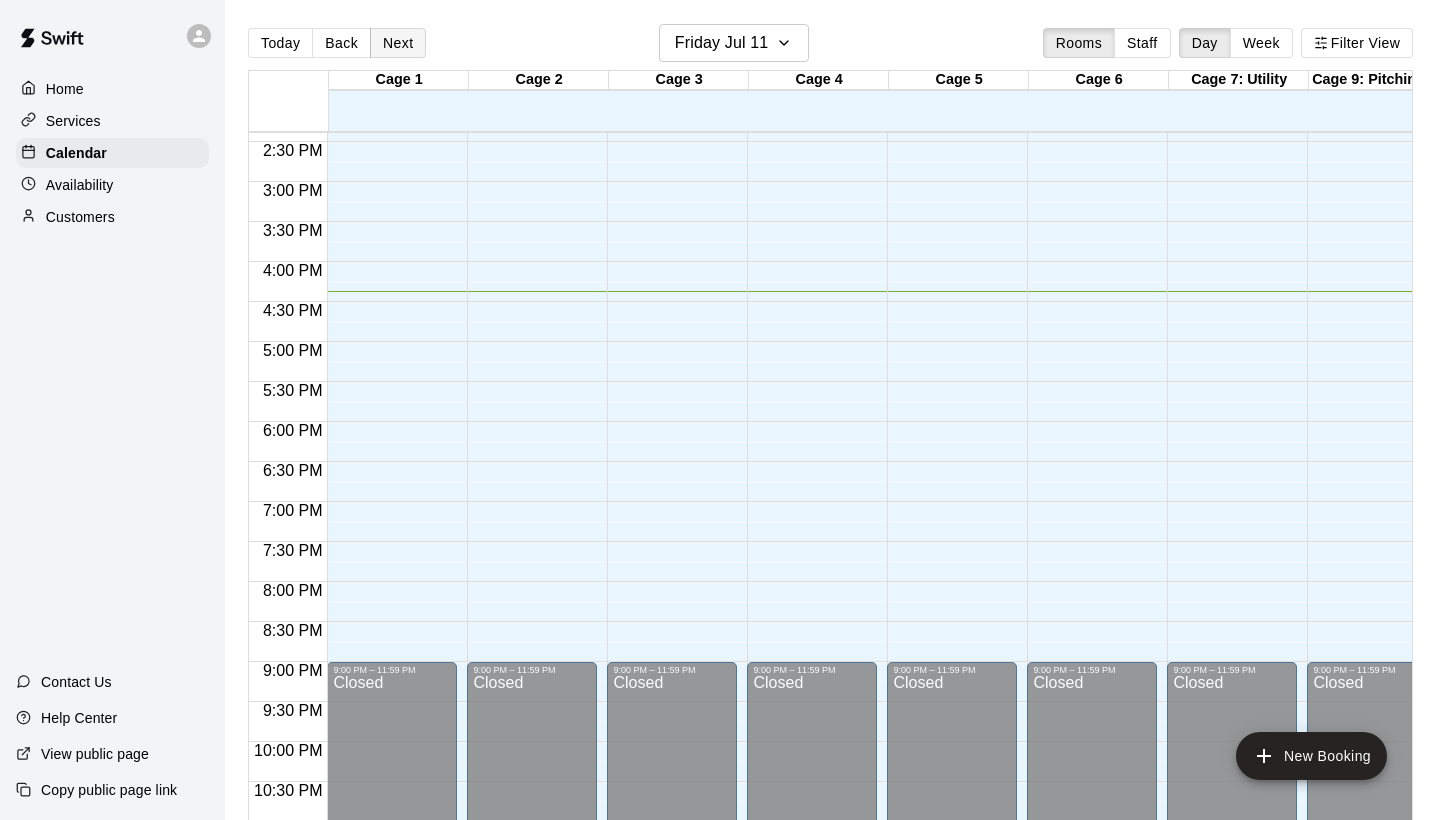 click on "Next" at bounding box center [398, 43] 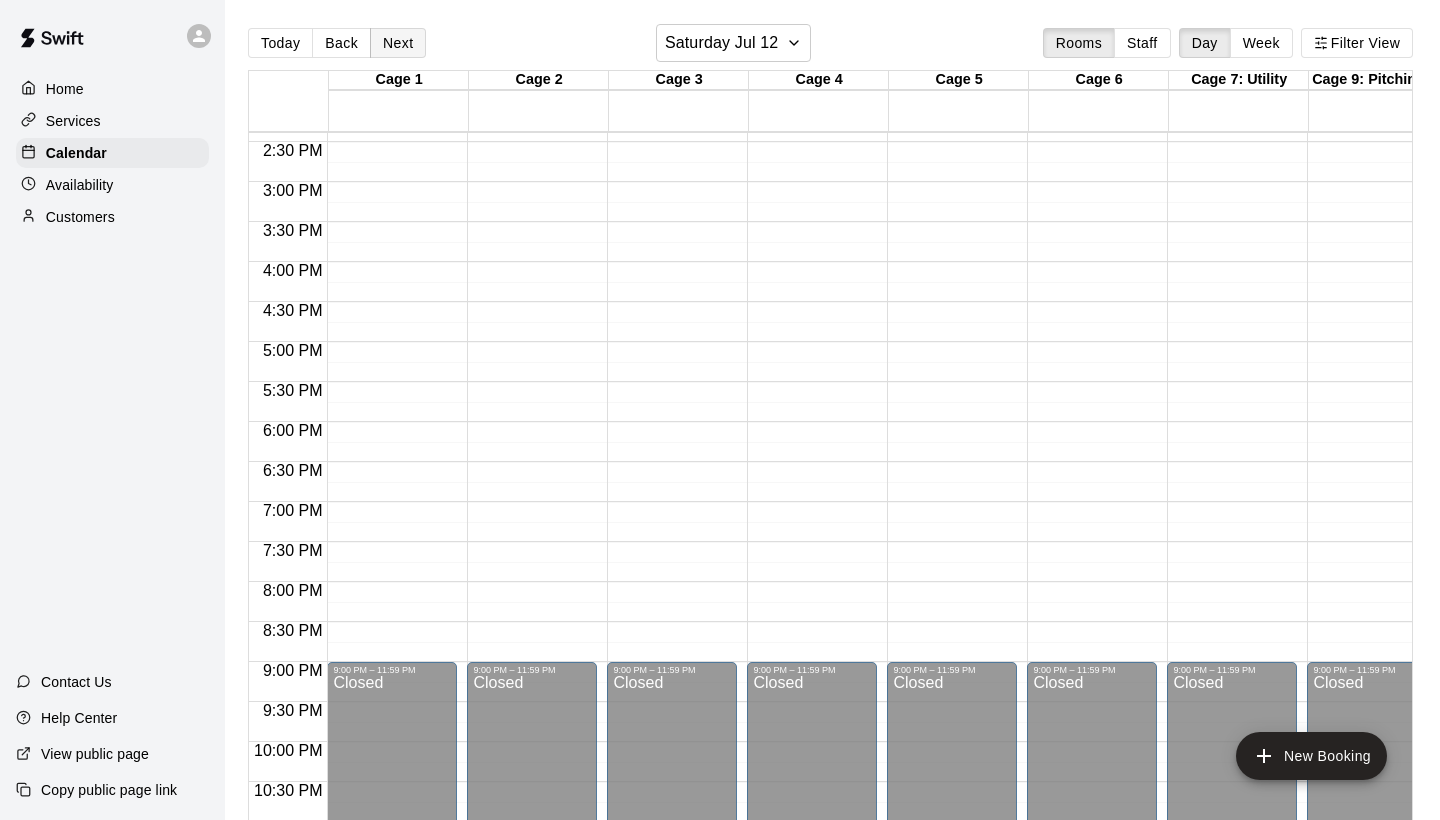 click on "Next" at bounding box center [398, 43] 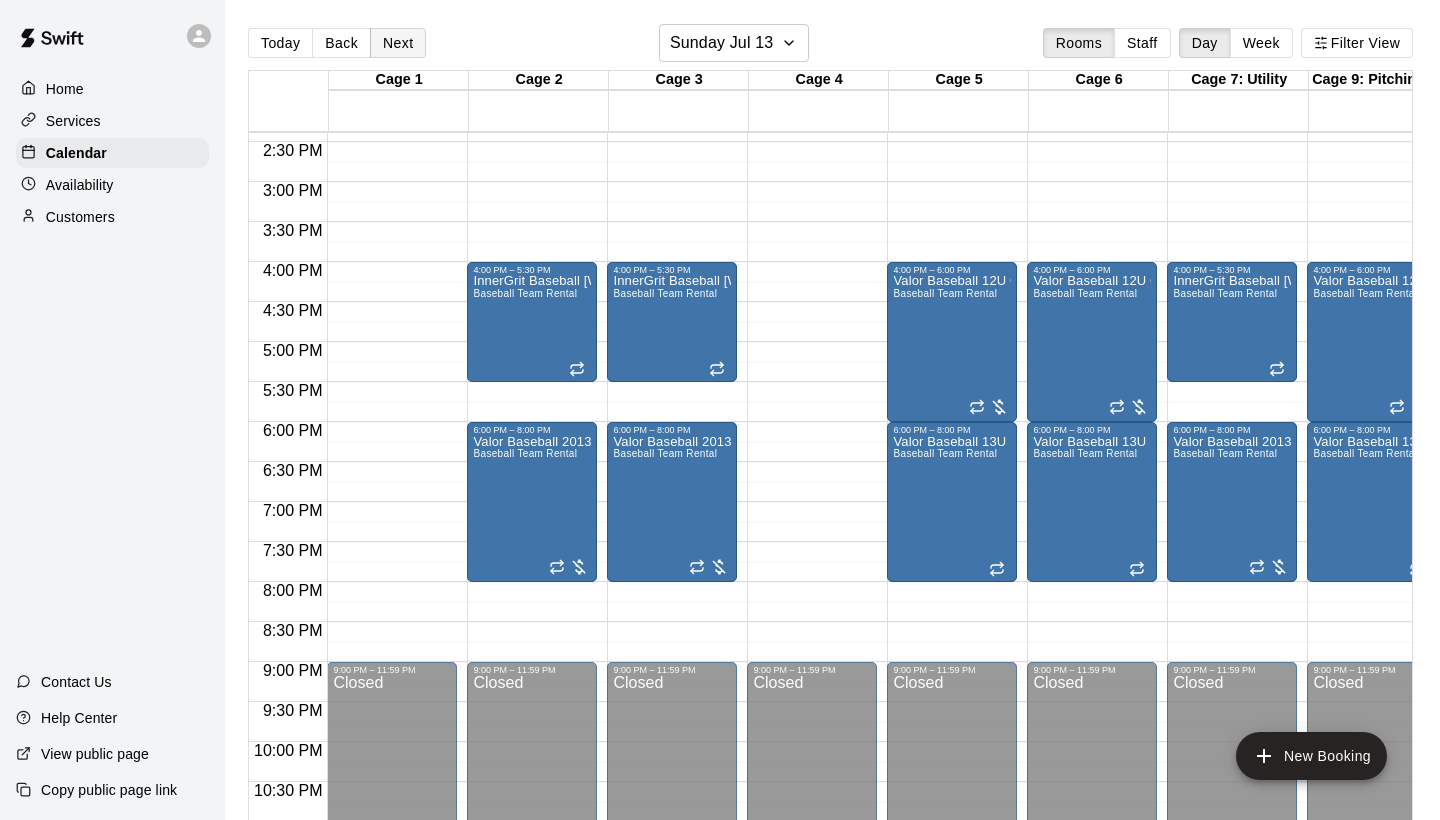 click on "Next" at bounding box center (398, 43) 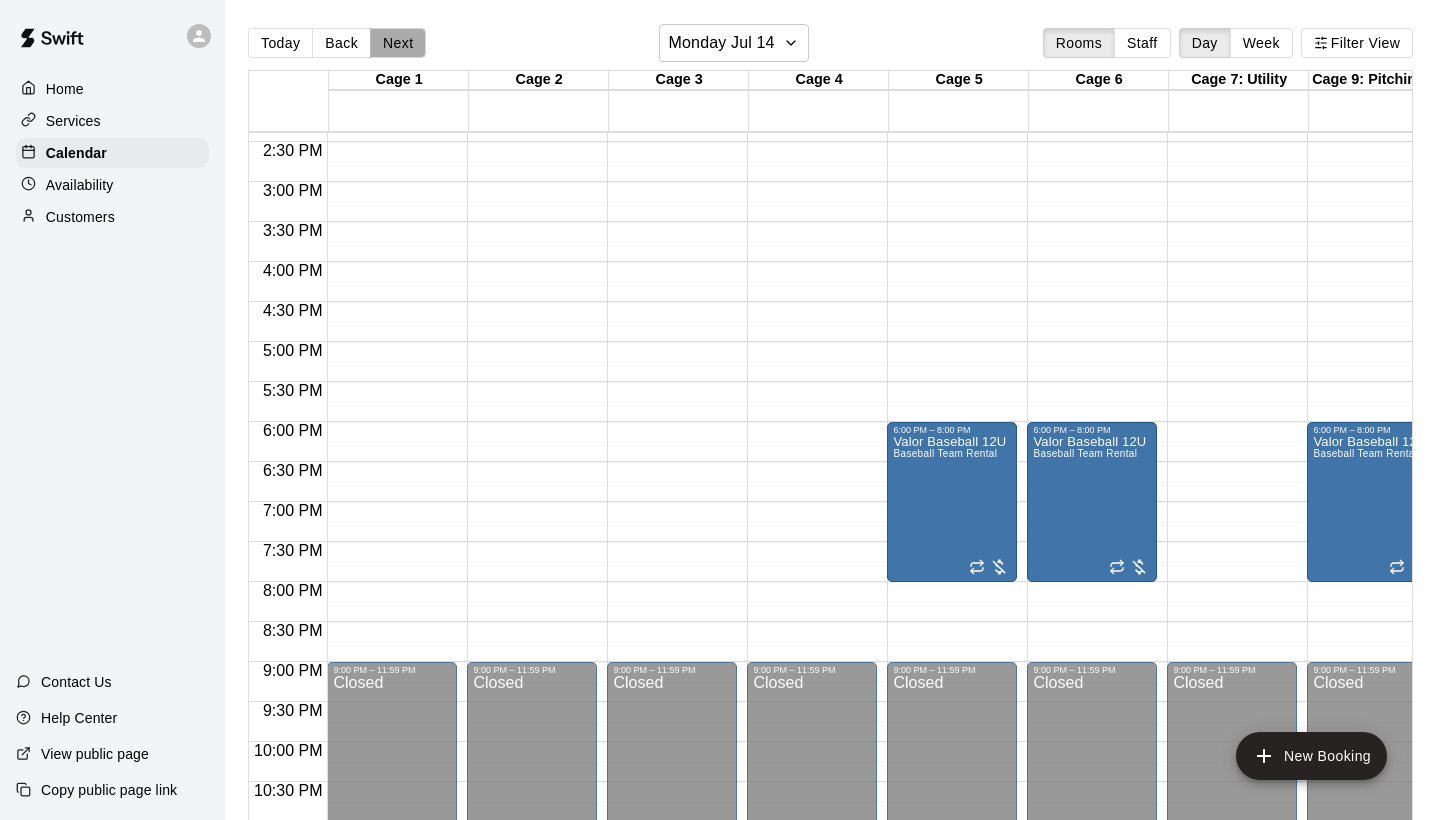 click on "Next" at bounding box center [398, 43] 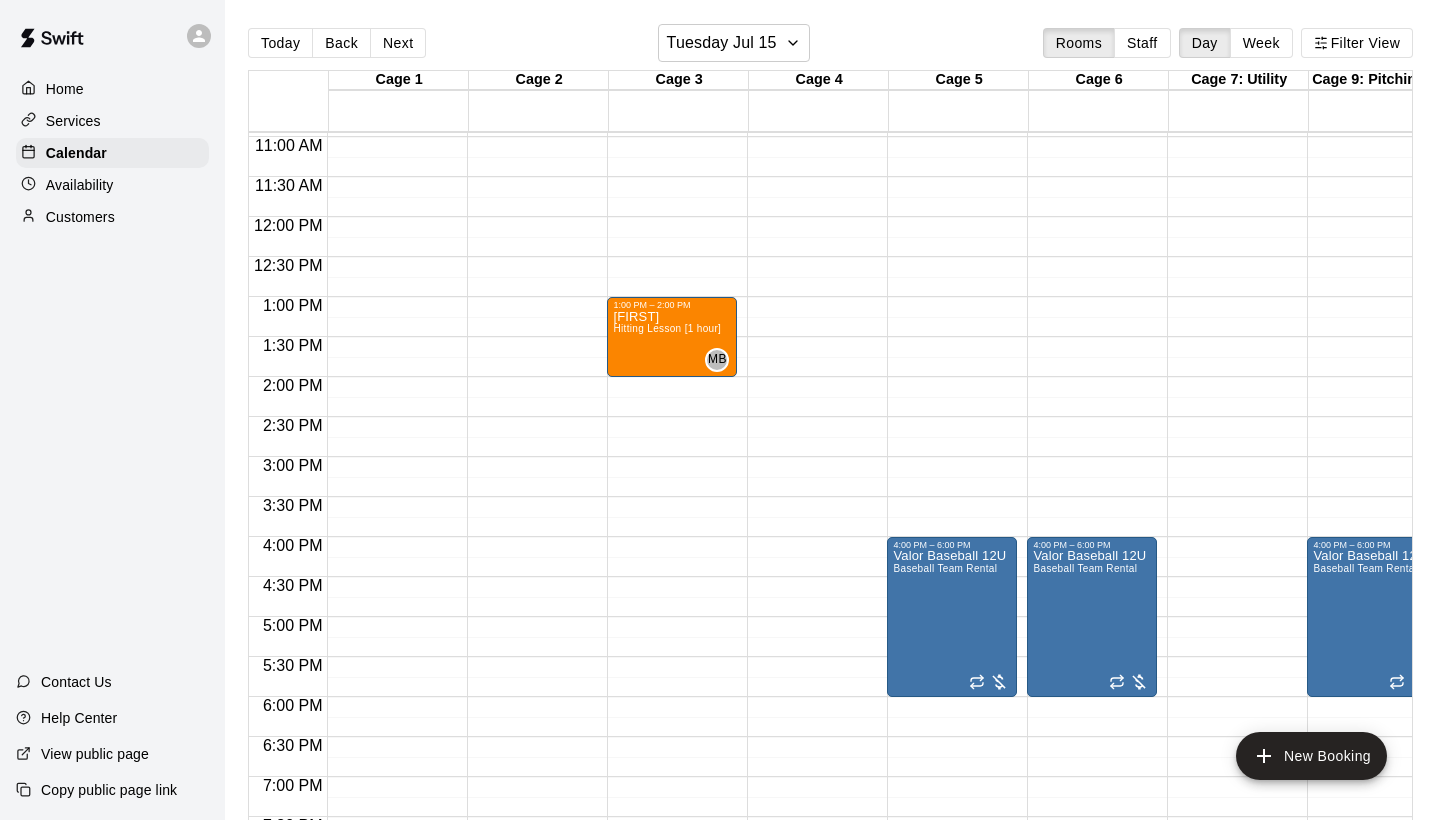 scroll, scrollTop: 731, scrollLeft: 0, axis: vertical 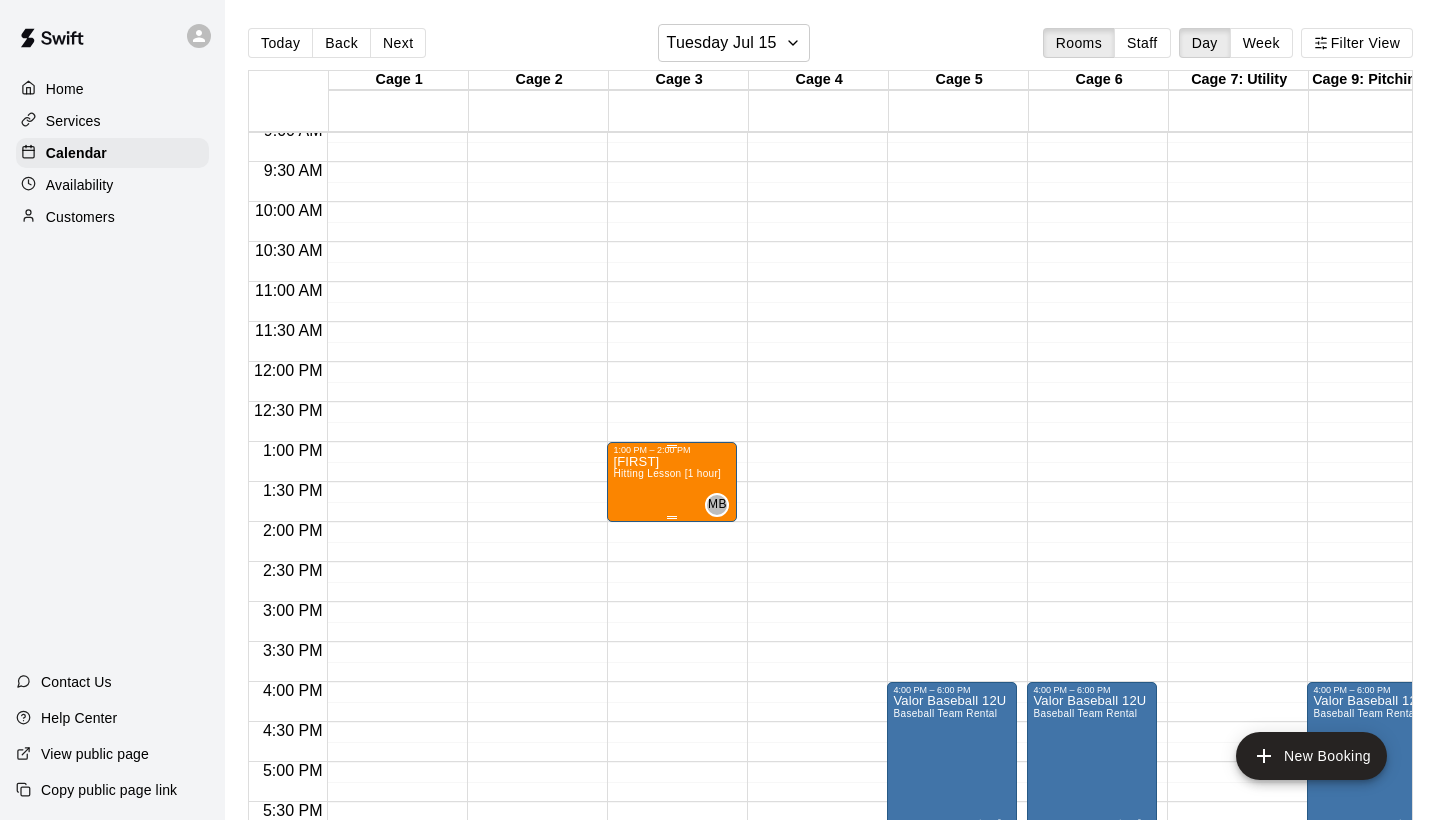 click on "[FIRST] [DATE] [TIME]" at bounding box center [667, 865] 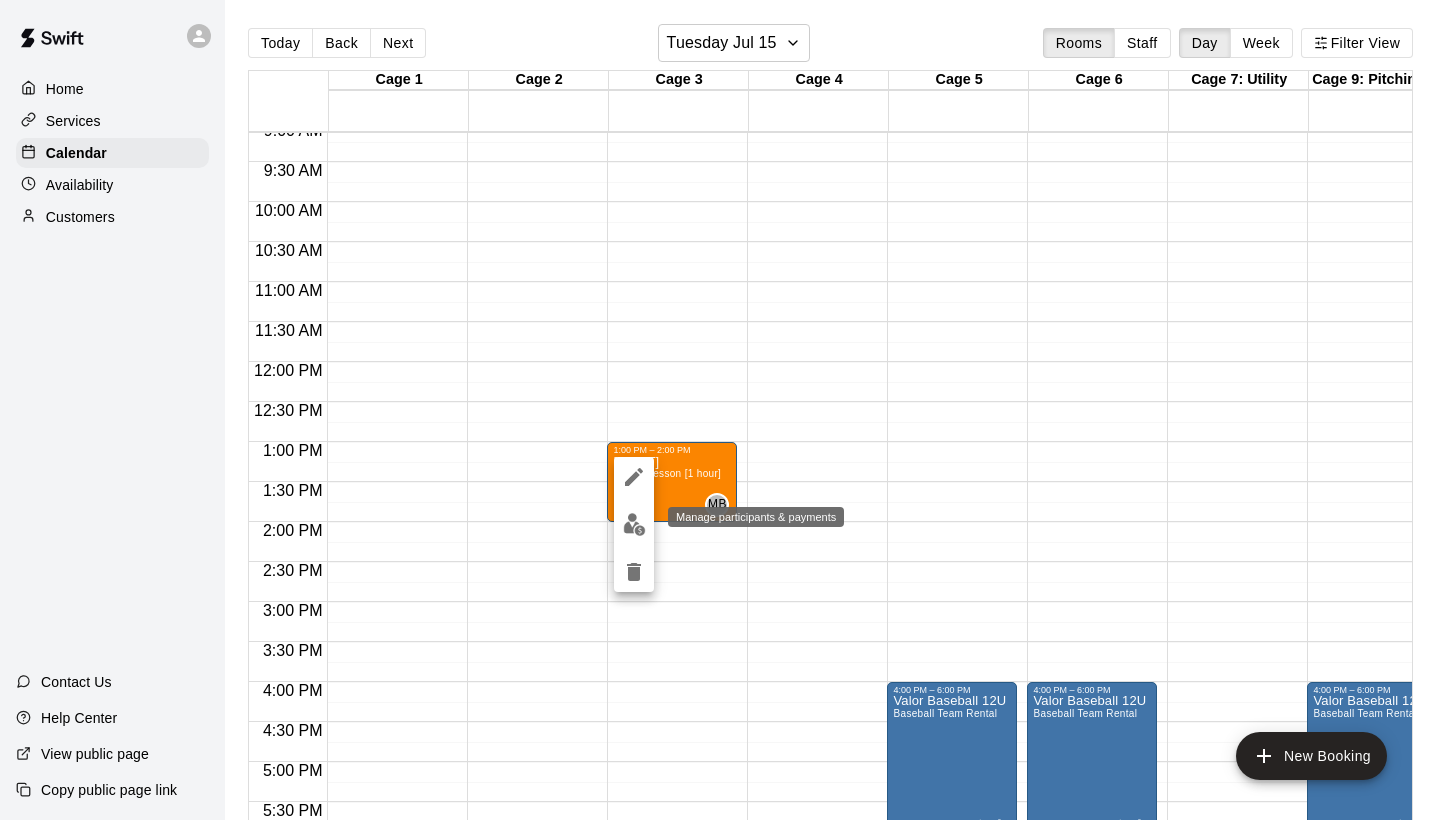 click at bounding box center (634, 524) 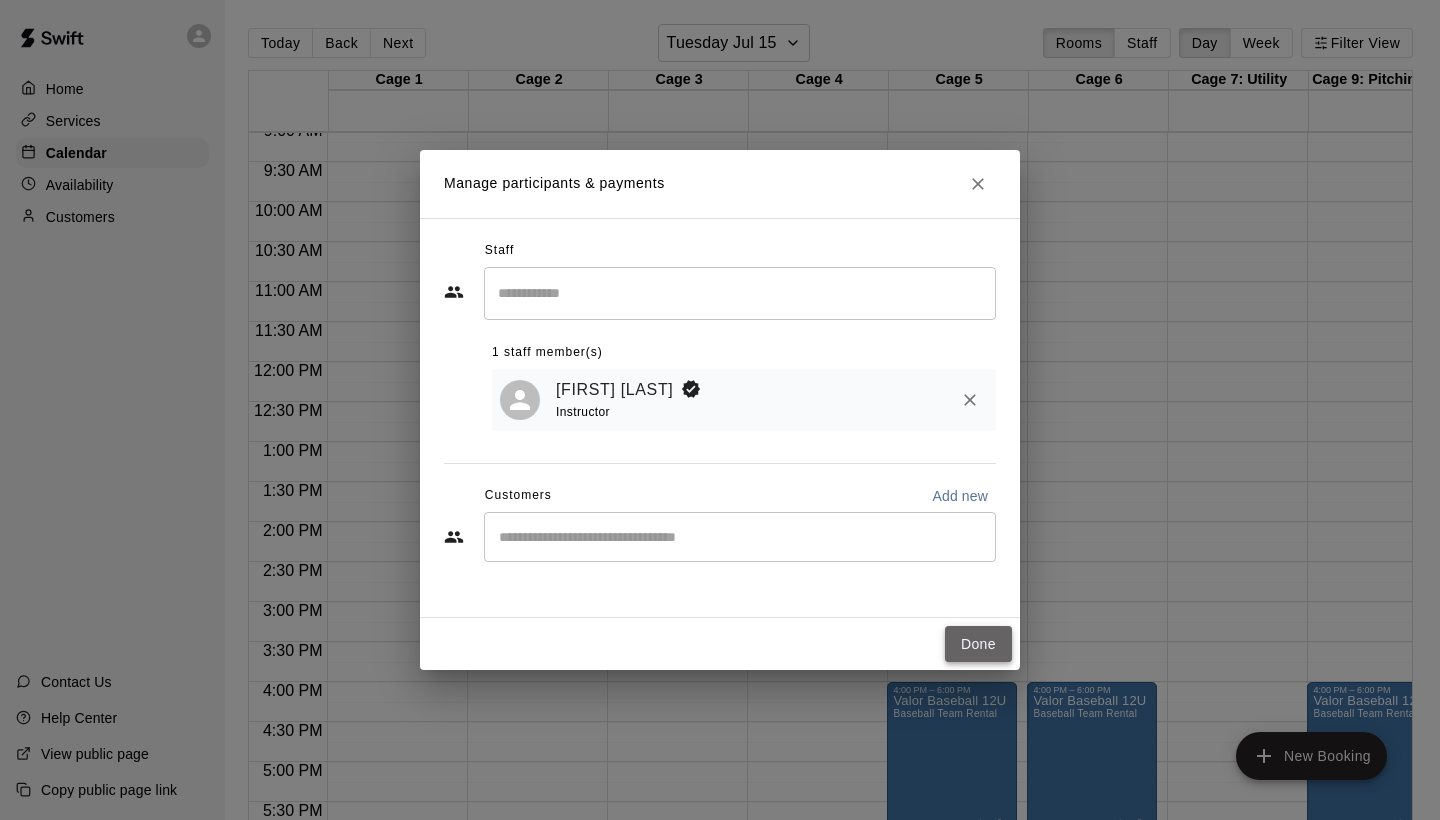 click on "Done" at bounding box center (978, 644) 